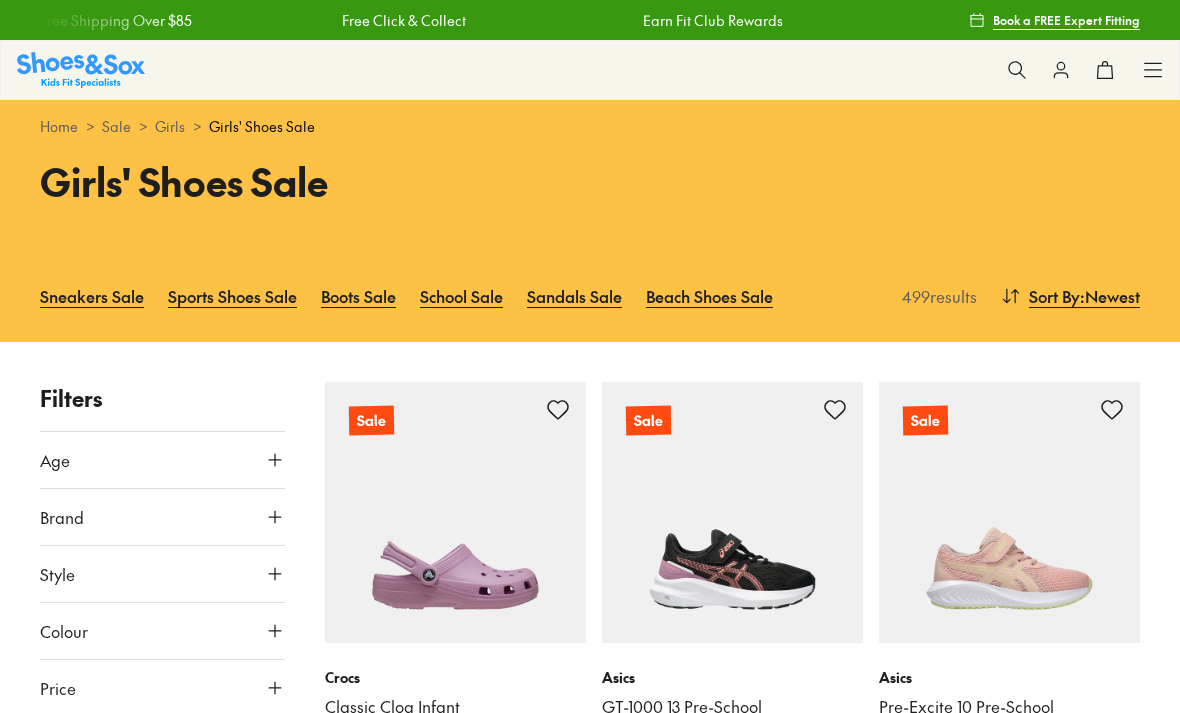 scroll, scrollTop: 0, scrollLeft: 0, axis: both 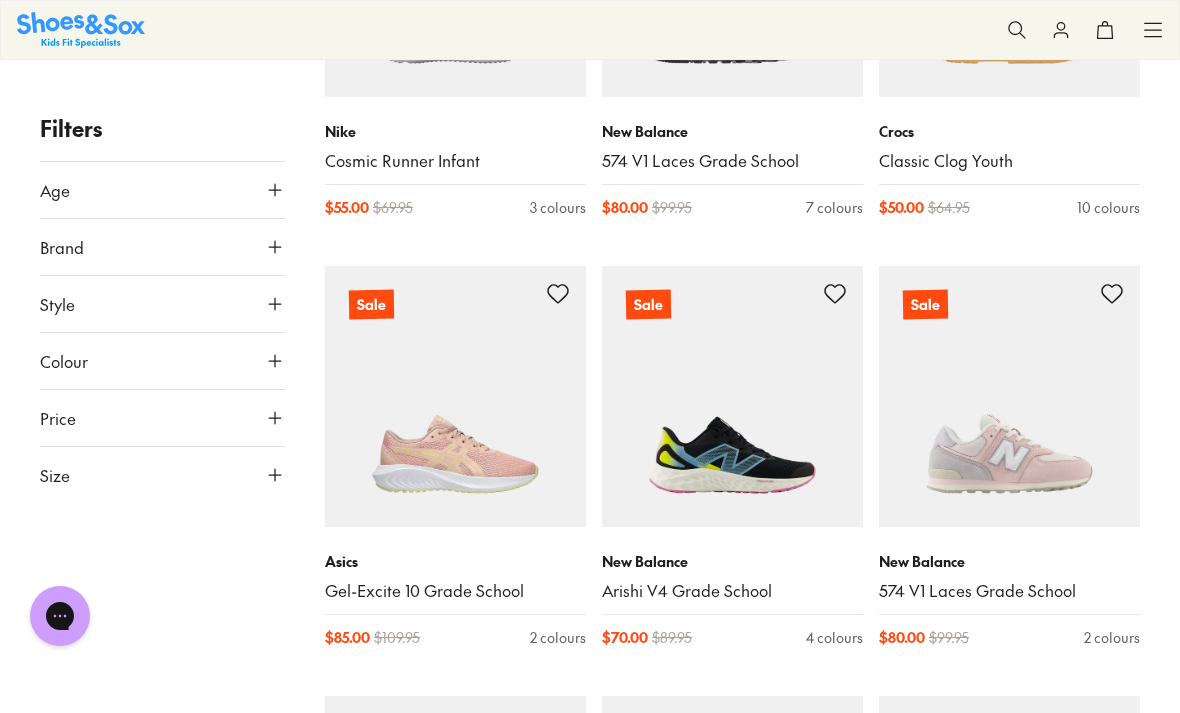 click on "Size" at bounding box center (162, 475) 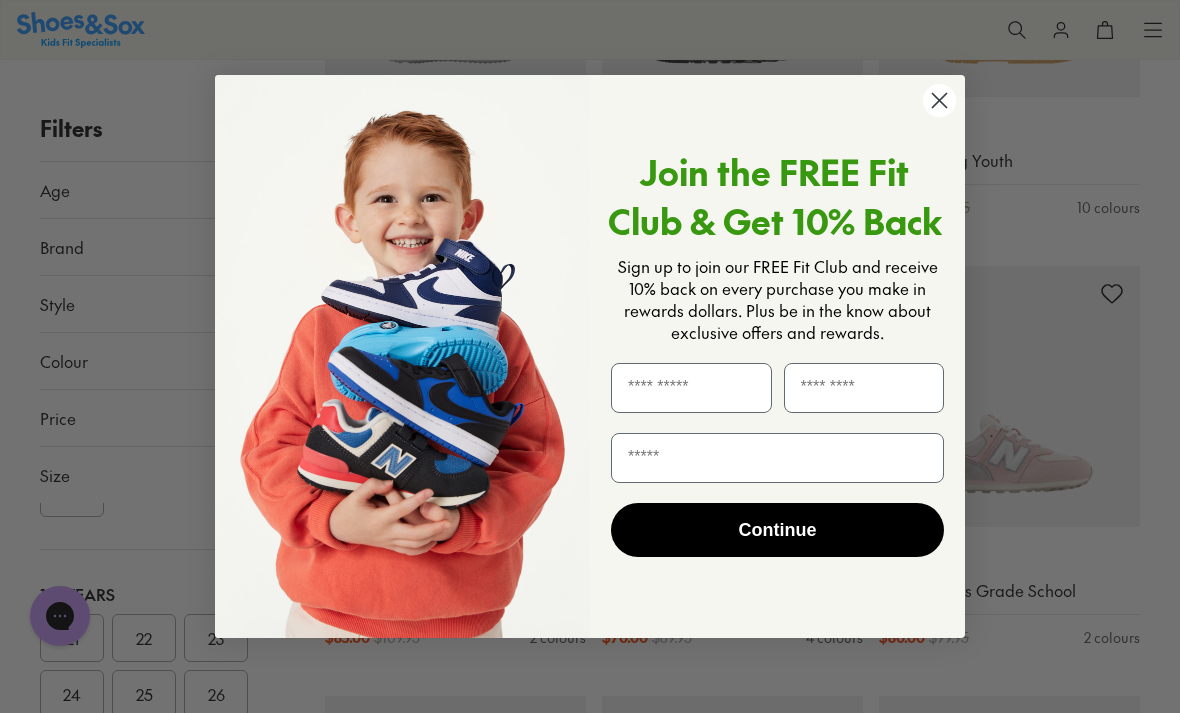 scroll, scrollTop: 220, scrollLeft: 0, axis: vertical 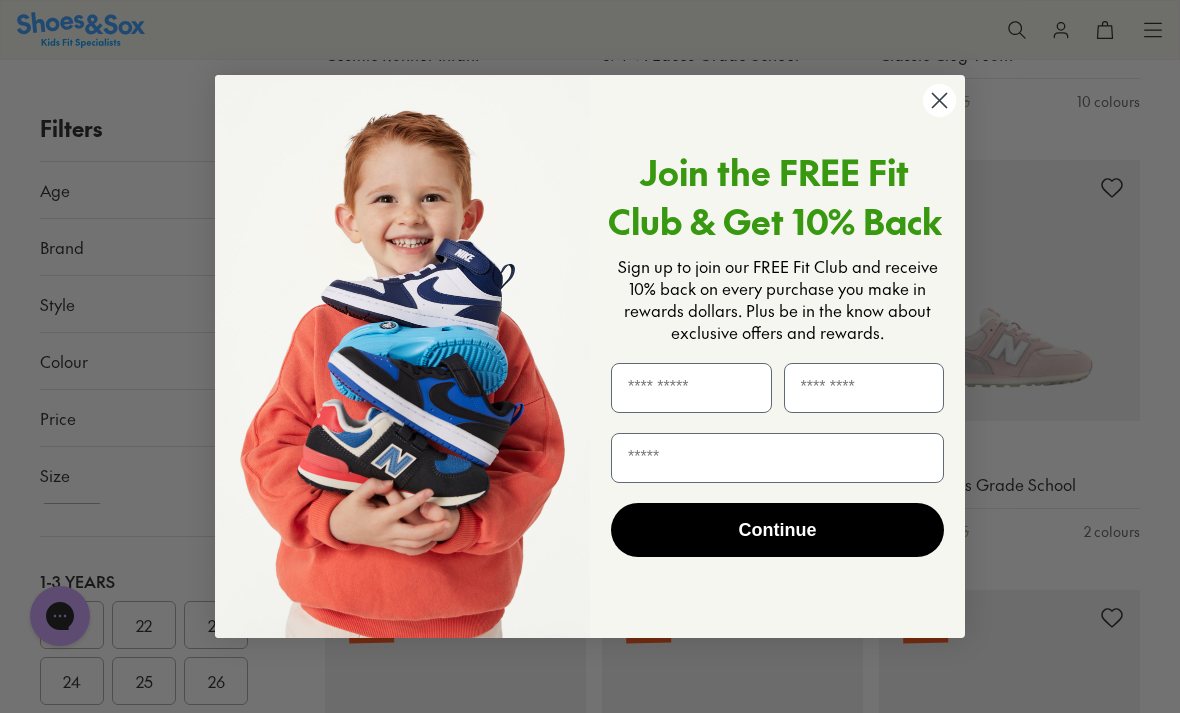 click on "Join the FREE Fit Club & Get 10% Back Sign up to join our FREE Fit Club and receive 10% back on every purchase you make in rewards dollars. Plus be in the know about exclusive offers and rewards. Continue" at bounding box center [770, 356] 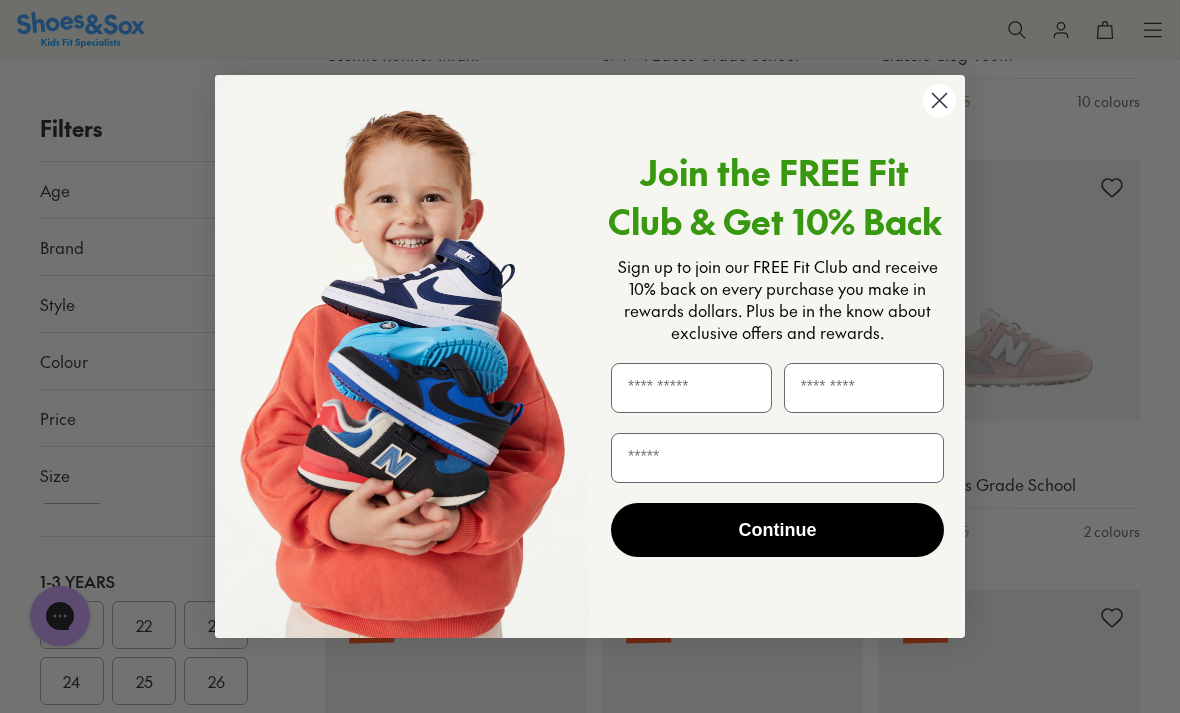 click 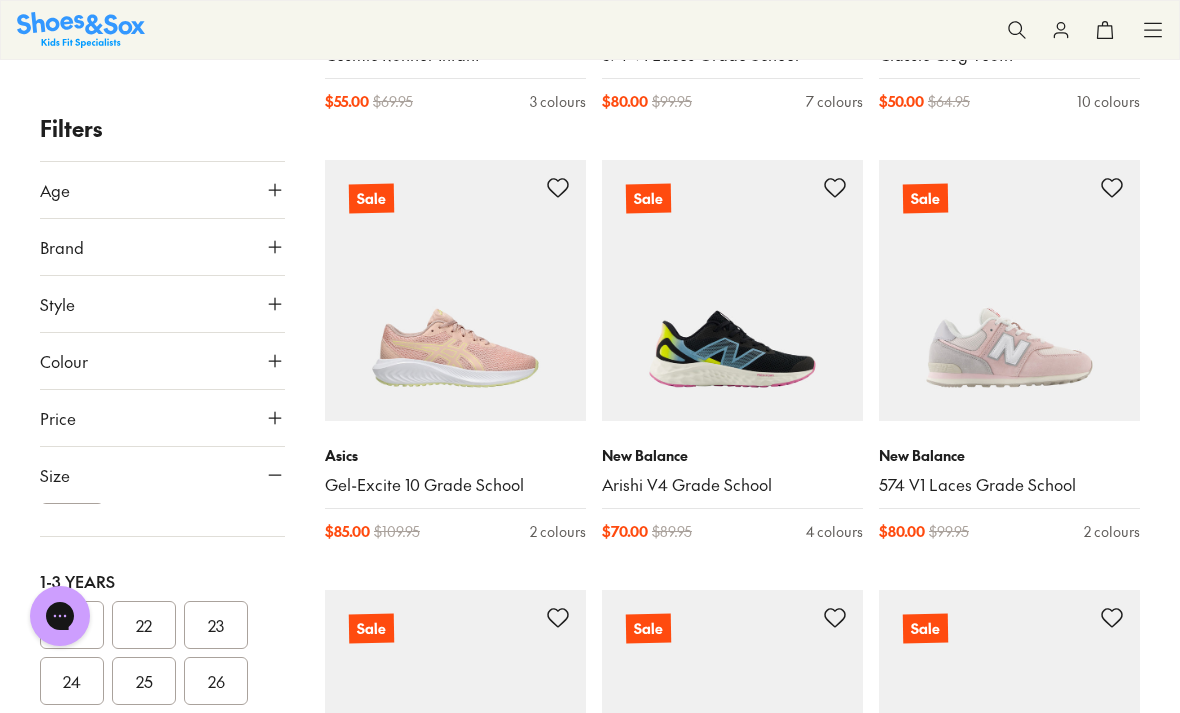 click on "23" at bounding box center [216, 625] 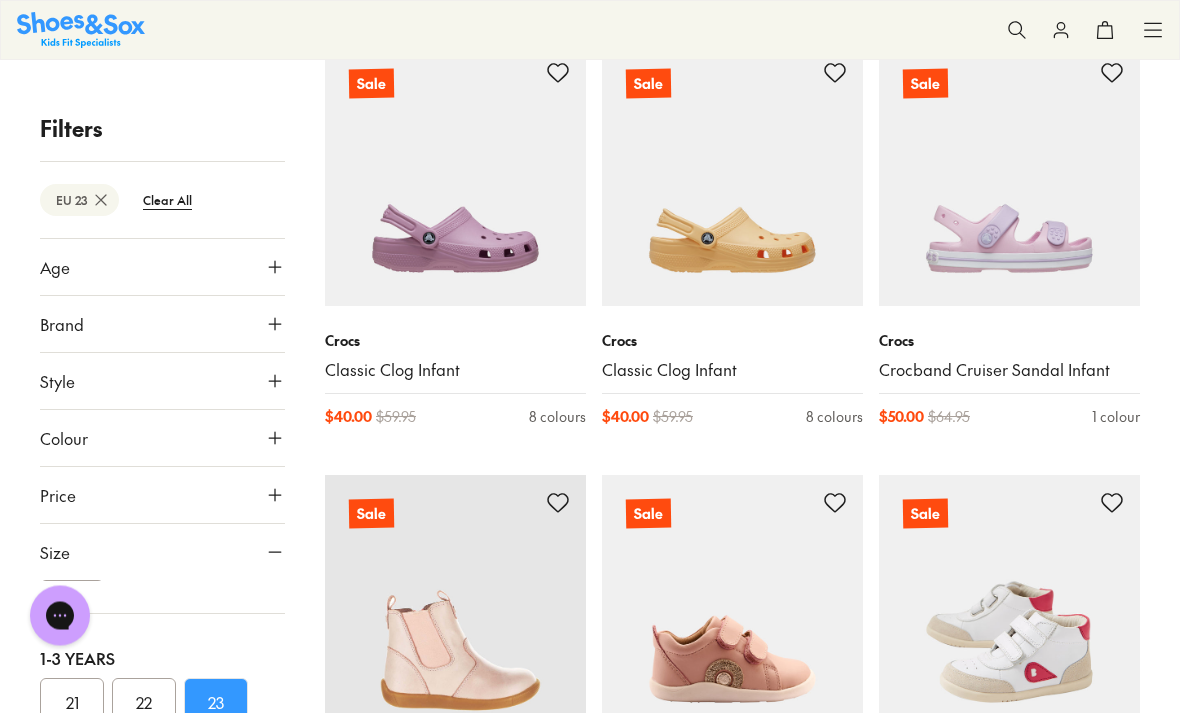 scroll, scrollTop: 336, scrollLeft: 0, axis: vertical 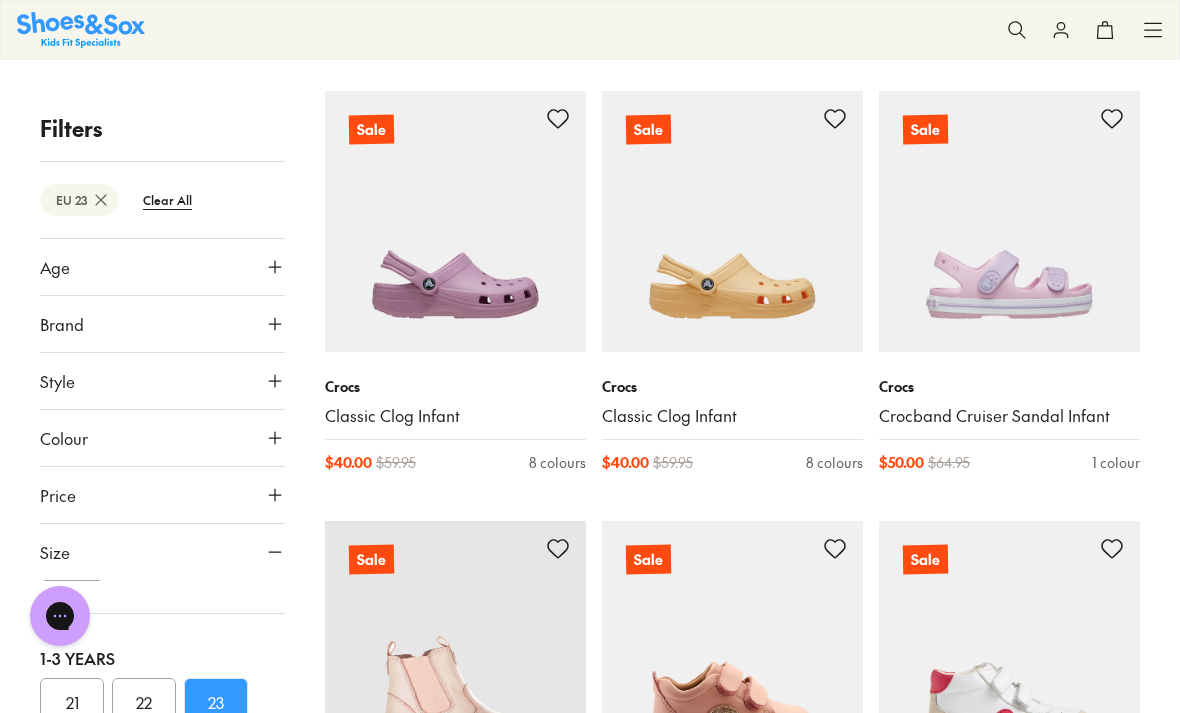 click on "Style" at bounding box center (162, 381) 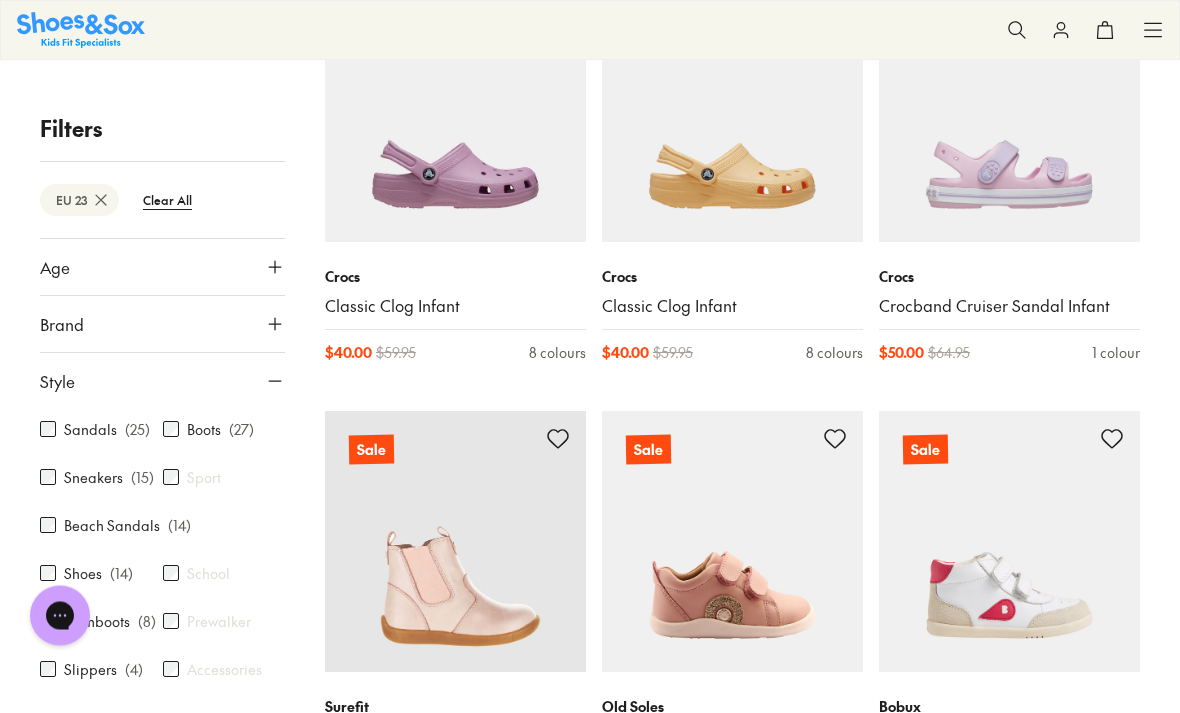 scroll, scrollTop: 401, scrollLeft: 0, axis: vertical 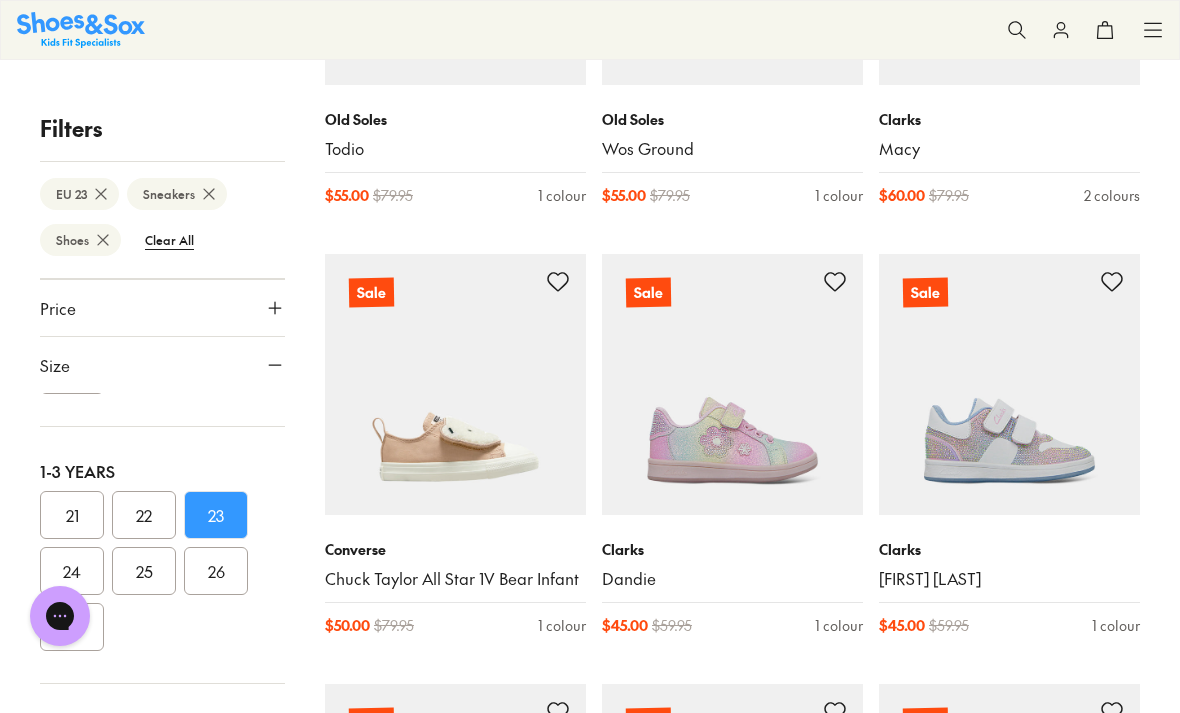 click 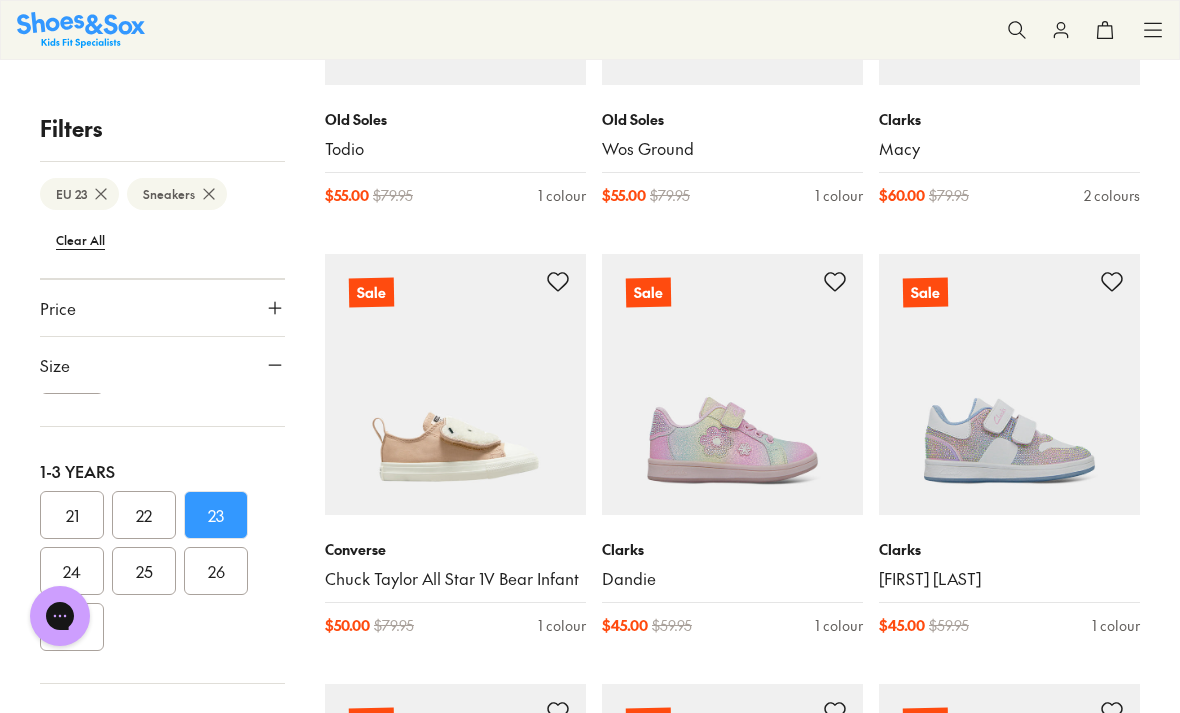 scroll, scrollTop: 192, scrollLeft: 0, axis: vertical 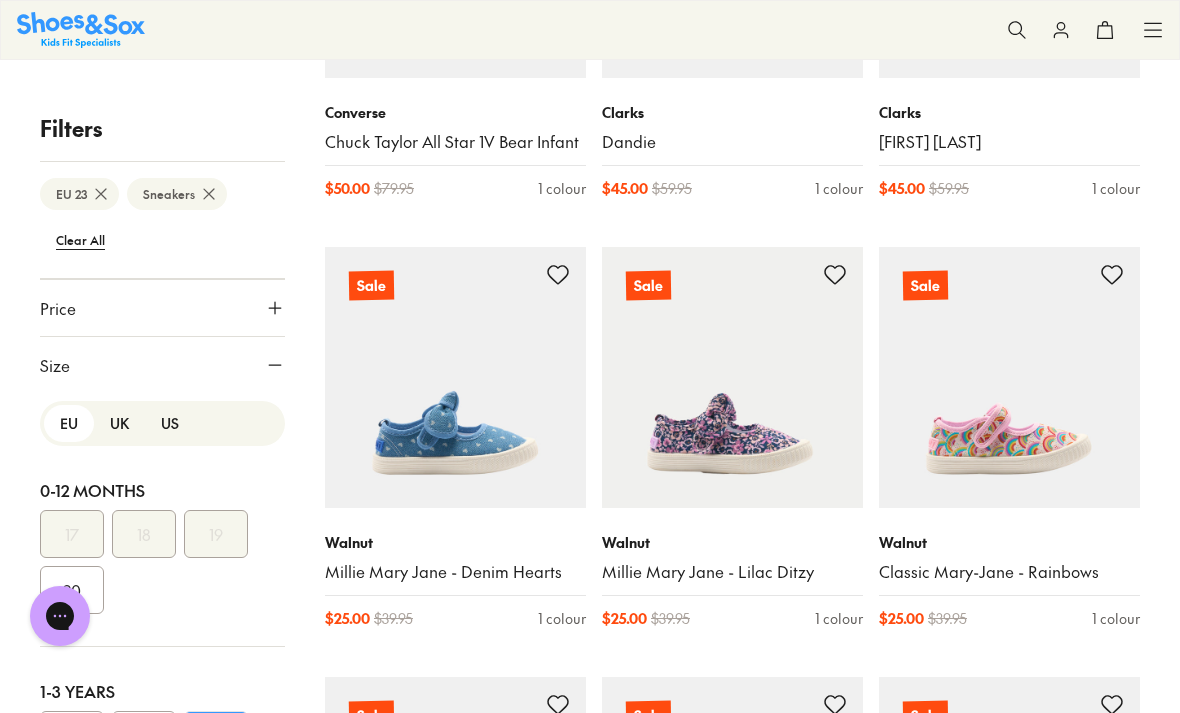 click on "Size" at bounding box center [162, 365] 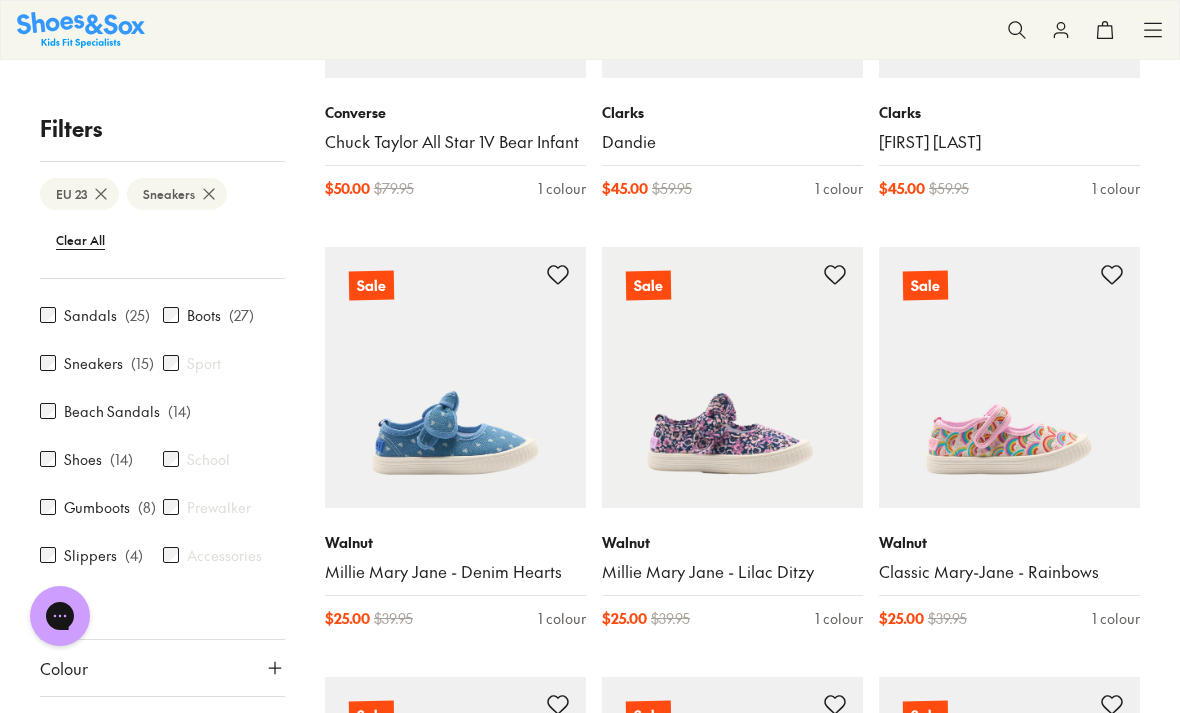 click on "Sandals ( 25 ) Boots ( 27 ) Sneakers ( 15 ) Sport Beach Sandals ( 14 ) Shoes ( 14 ) School Gumboots ( 8 ) Prewalker Slippers ( 4 ) Accessories" at bounding box center [162, 447] 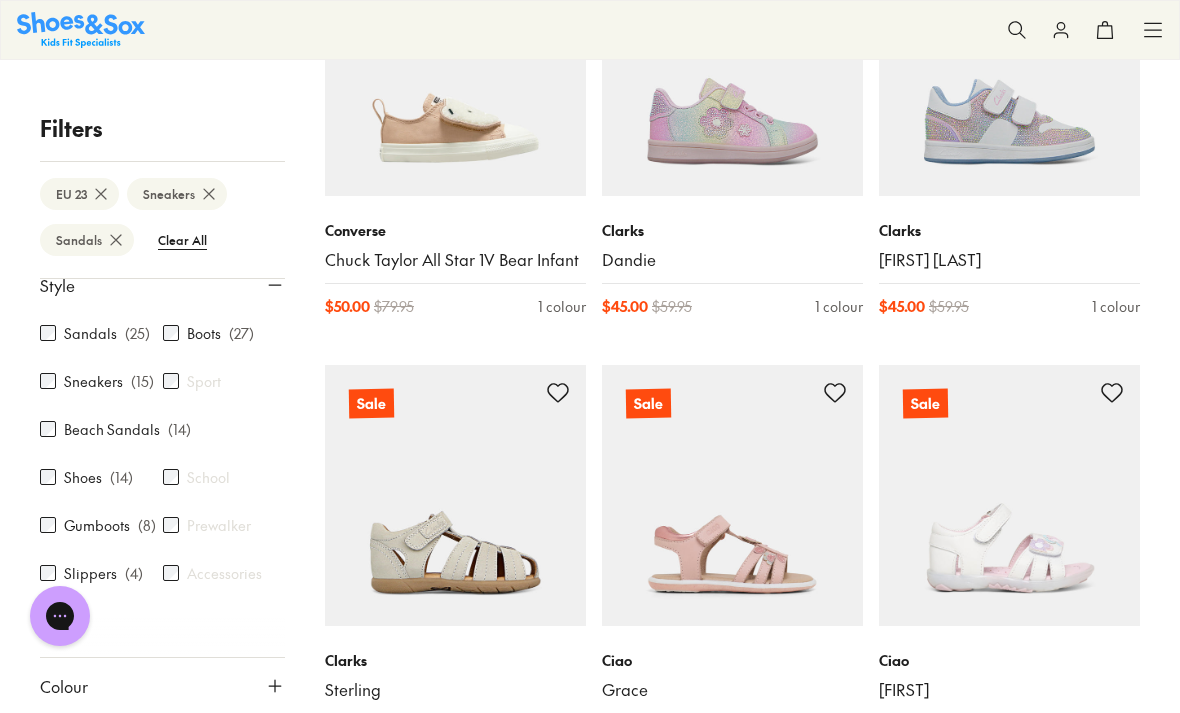 click 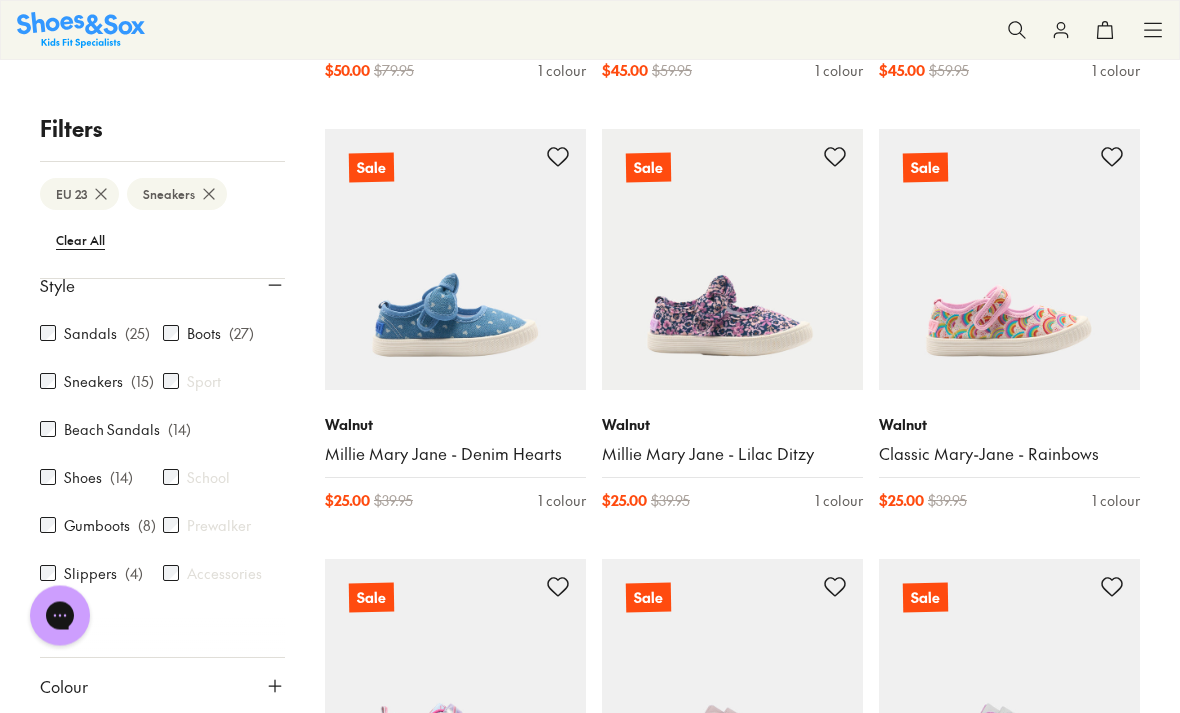 scroll, scrollTop: 1106, scrollLeft: 0, axis: vertical 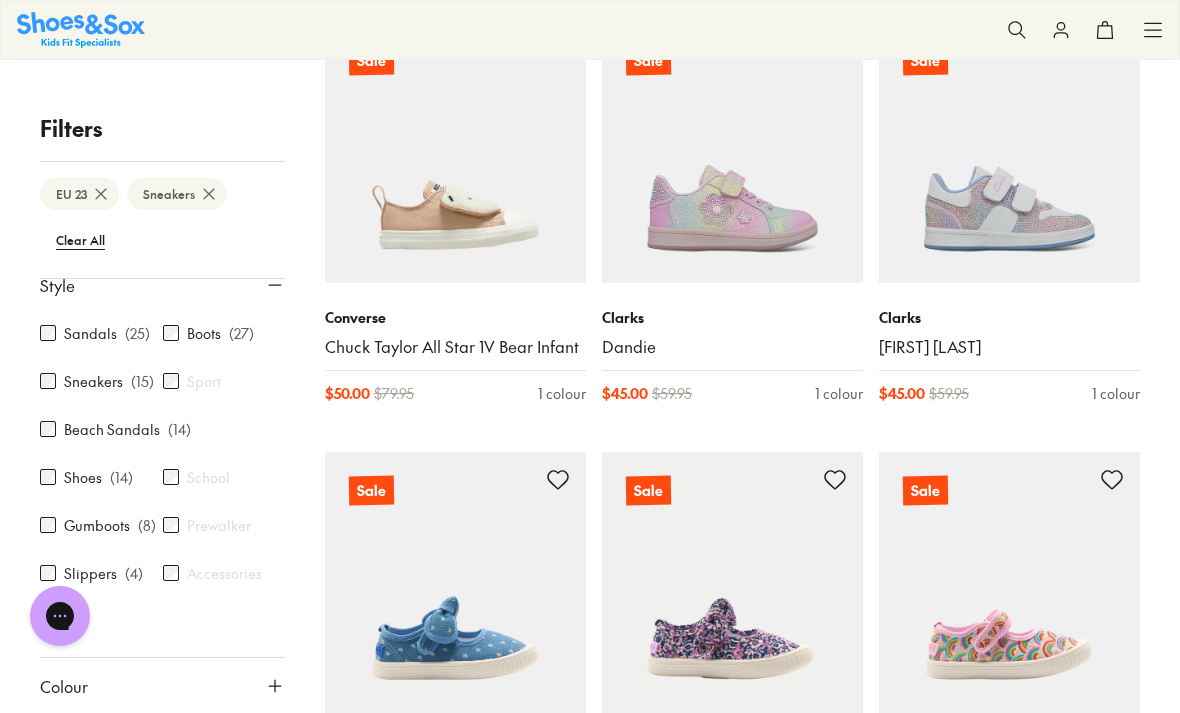 click at bounding box center [732, 152] 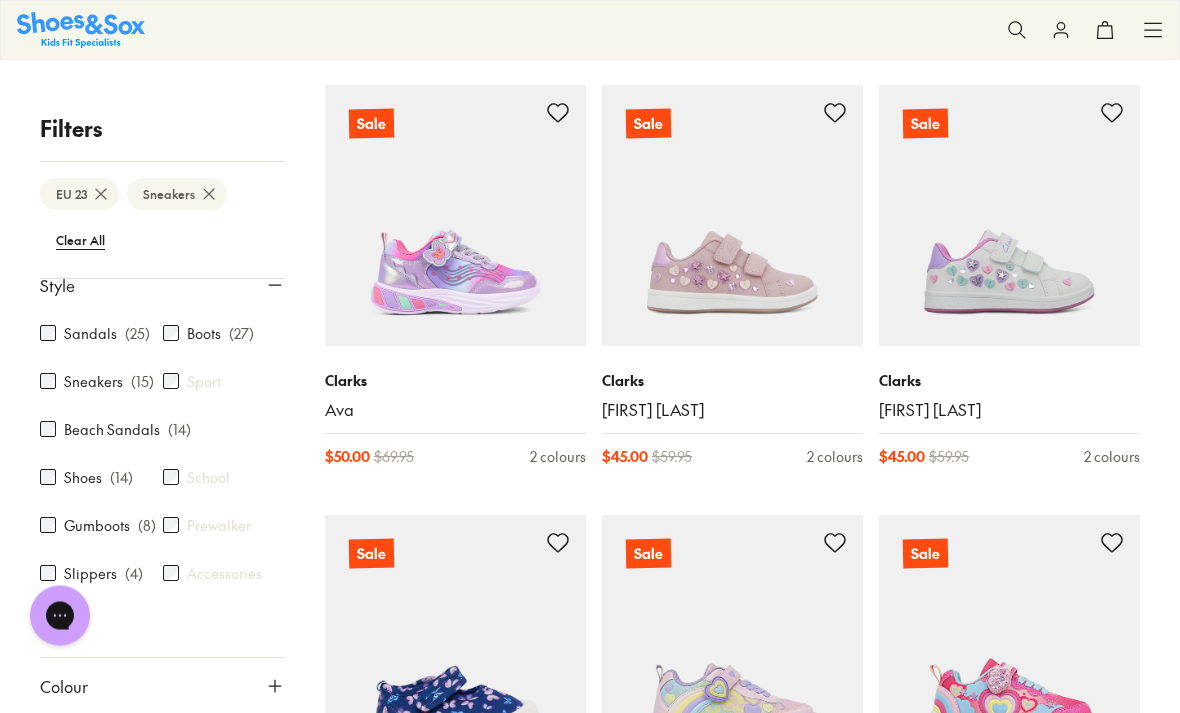 scroll, scrollTop: 1579, scrollLeft: 0, axis: vertical 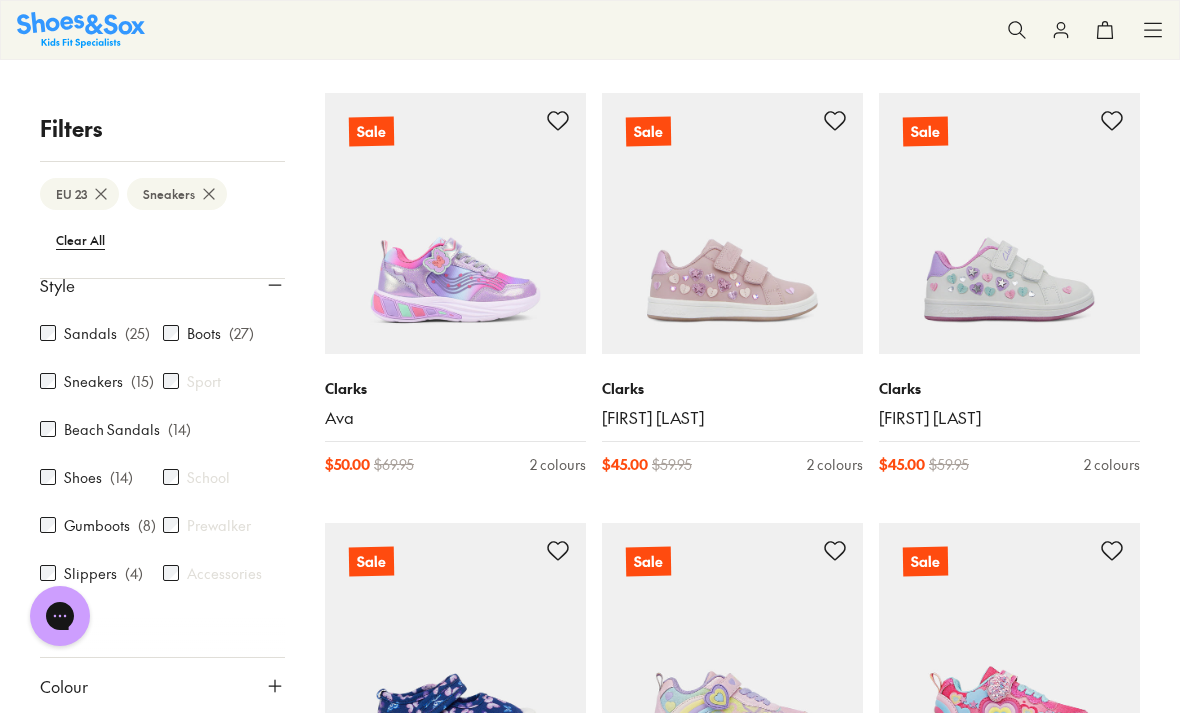 click on "Filters EU 23   Sneakers   Clear All Age Infant/Toddler ( 11 ) Youth Junior ( 4 ) Senior Pre Walker Adult Brand Adidas Originals Adidas Performance Agatha Ruiz De La Prada Asics Birkenstock Bobux Camper Candy Ciao Clarks ( 8 ) Converse ( 1 ) Crocs Garvalin Kicks Miss Candy Native New Balance Nike Old Soles ( 2 ) Pablosky Puma Reebok Roc Skechers Surefit Teva Vans Walnut ( 4 ) Style Sandals ( 25 ) Boots ( 27 ) Sneakers ( 15 ) Sport Beach Sandals ( 14 ) Shoes ( 14 ) School Gumboots ( 8 ) Prewalker Slippers ( 4 ) Accessories Colour Pink ( 6 ) Black White ( 1 ) Purple ( 2 ) Blue ( 1 ) Neutrals Multi Colour ( 2 ) Brown Red Navy ( 1 ) Beige ( 1 ) Silver Gold ( 1 ) Grey Green Orange Light Blue Light Purple Yellow Light Pink Tan Price Min $ 15 Max $ 130 Size EU UK US 0-12 Months 17 18 19 20 1-3 Years 21 22 23 24 25 26 27 3-8 Years 28 29 30 31 32 33 34 8+ Years 35 36 37 38 39 40 Adult 39.5 40.5 42 Sale Old Soles Todio $ 55.00 $ 79.95 1 colour Sale Old Soles Wos Ground $ 55.00 $ 79.95 1 colour Sale Clarks Macy $ 60.00" at bounding box center [590, -134] 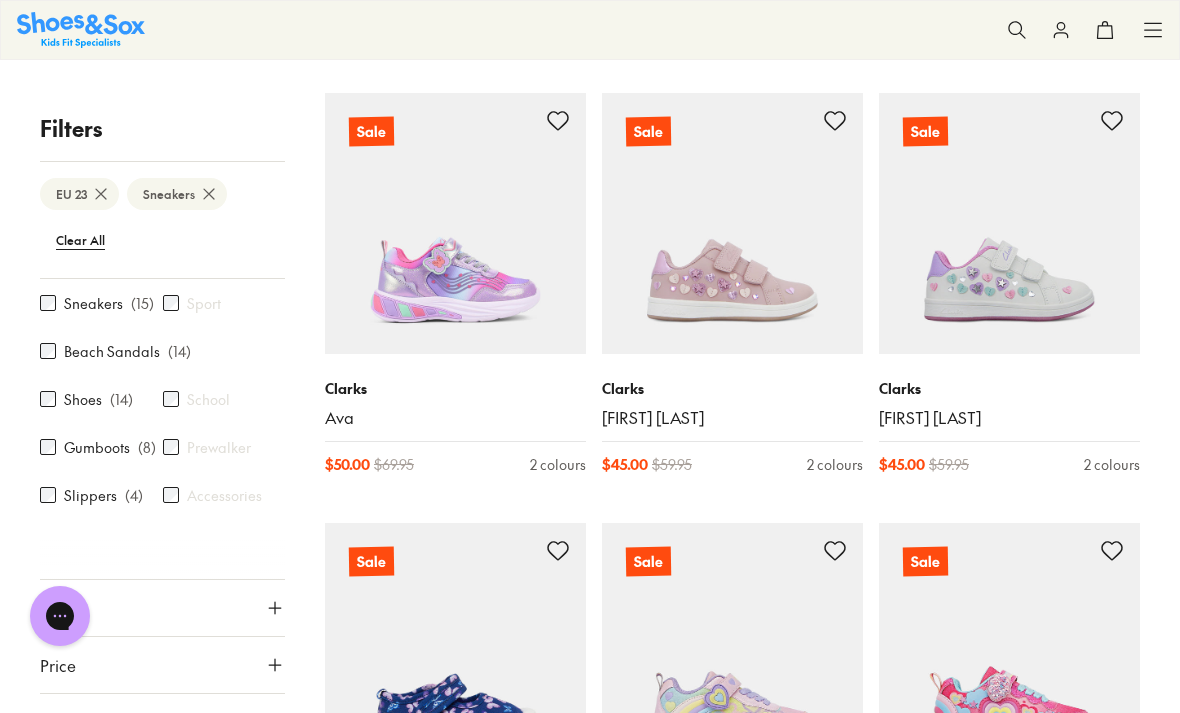 scroll, scrollTop: 213, scrollLeft: 0, axis: vertical 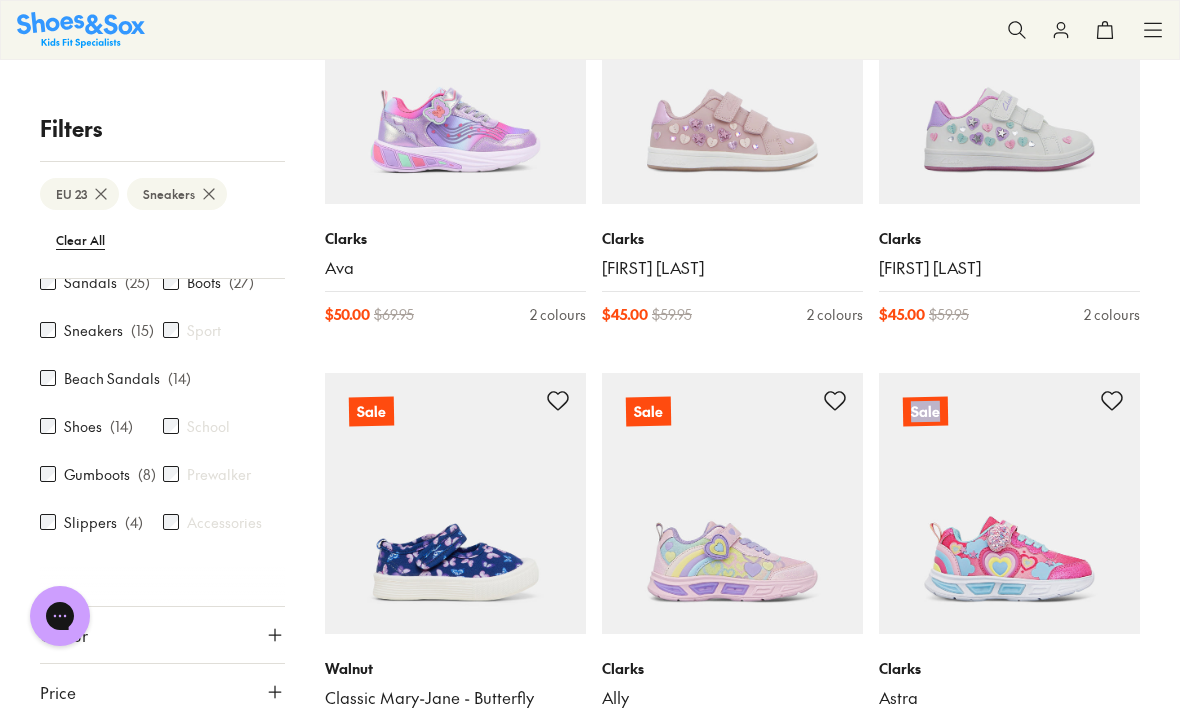 click on "Shoes" at bounding box center (83, 426) 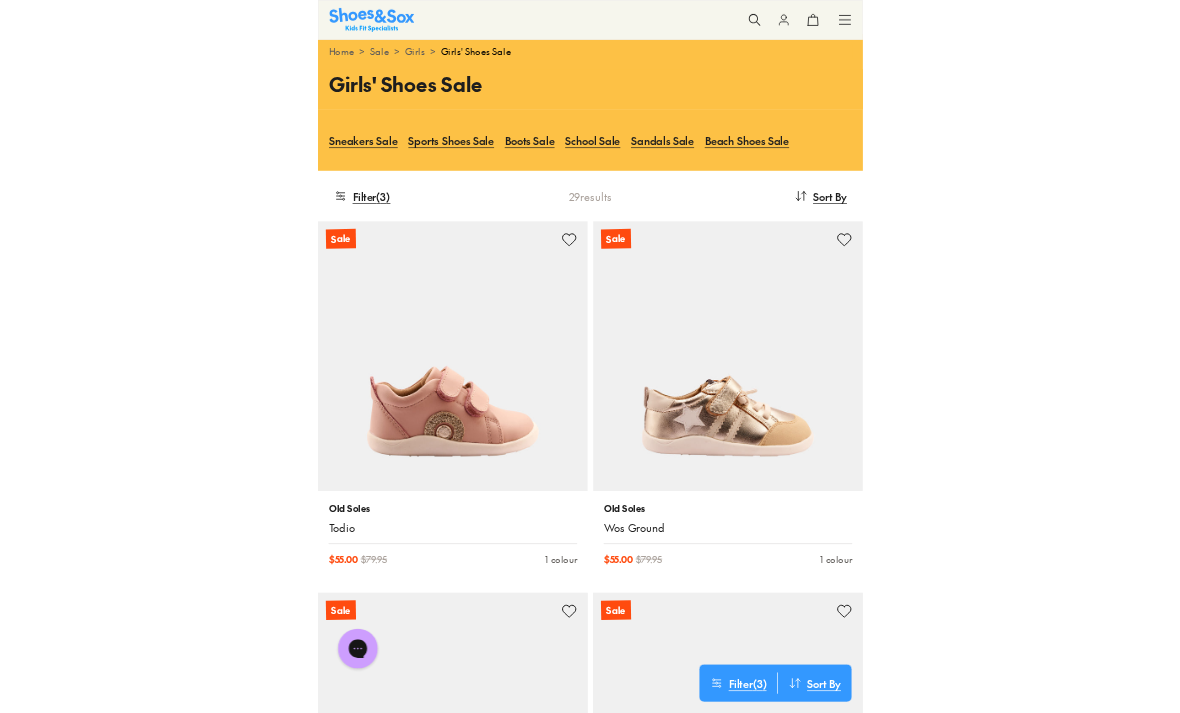scroll, scrollTop: 129, scrollLeft: 0, axis: vertical 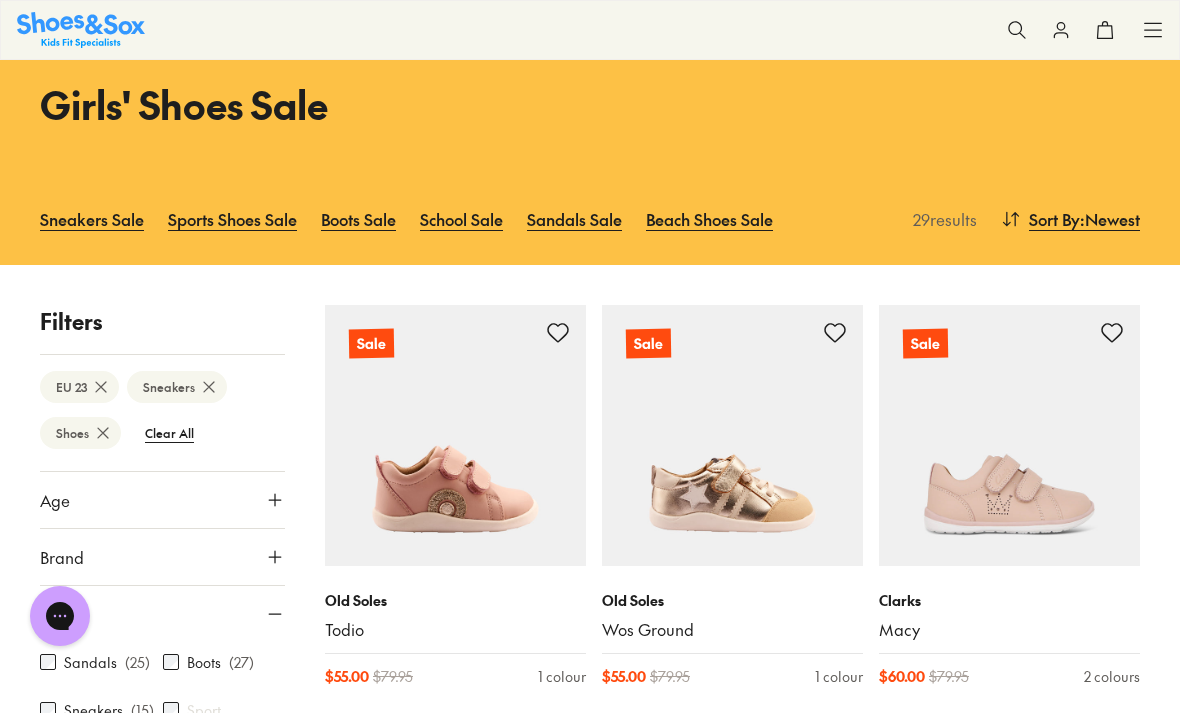 click on "Sandals ( 25 ) Boots ( 27 ) Sneakers ( 15 ) Sport Beach Sandals ( 14 ) Shoes ( 14 ) School Gumboots ( 8 ) Prewalker Slippers ( 4 ) Accessories" at bounding box center [162, 794] 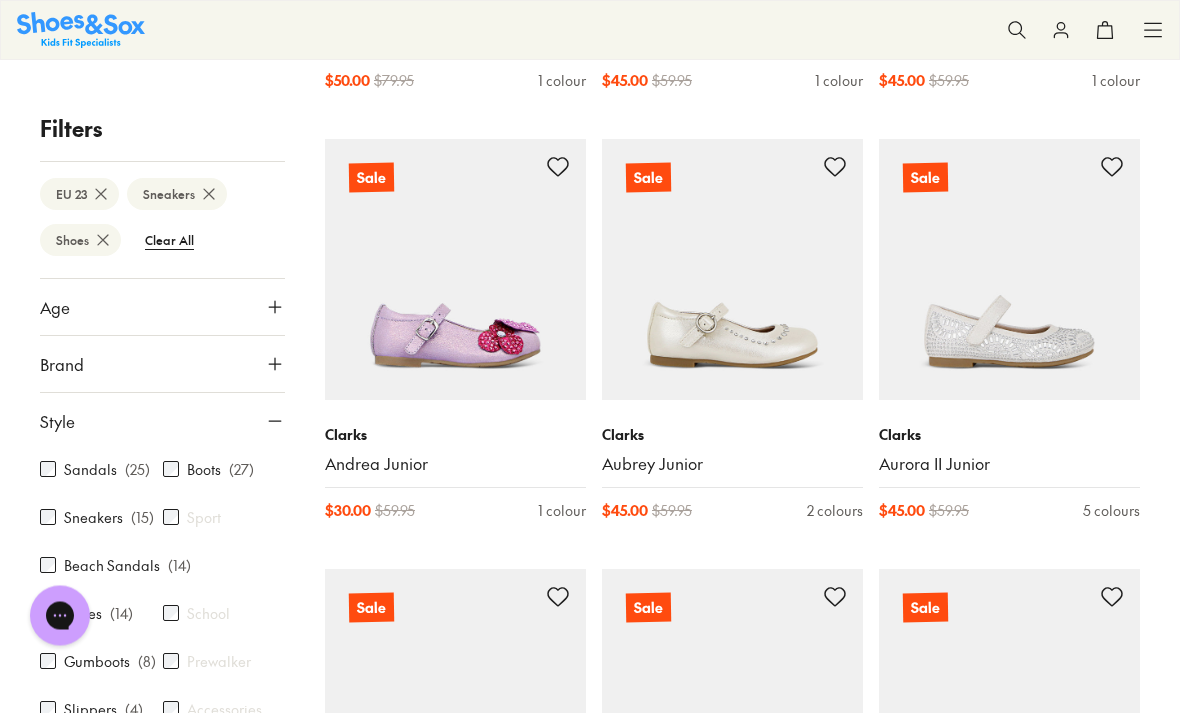 scroll, scrollTop: 1169, scrollLeft: 0, axis: vertical 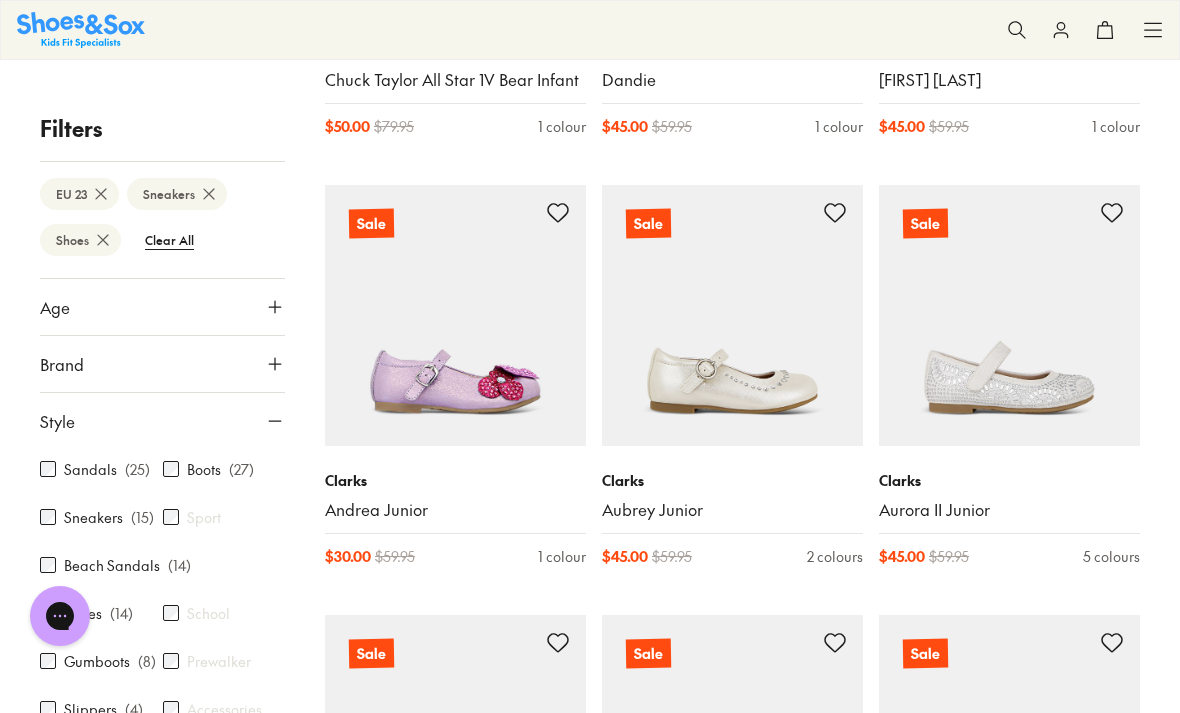 click on "Shoes" at bounding box center [80, 240] 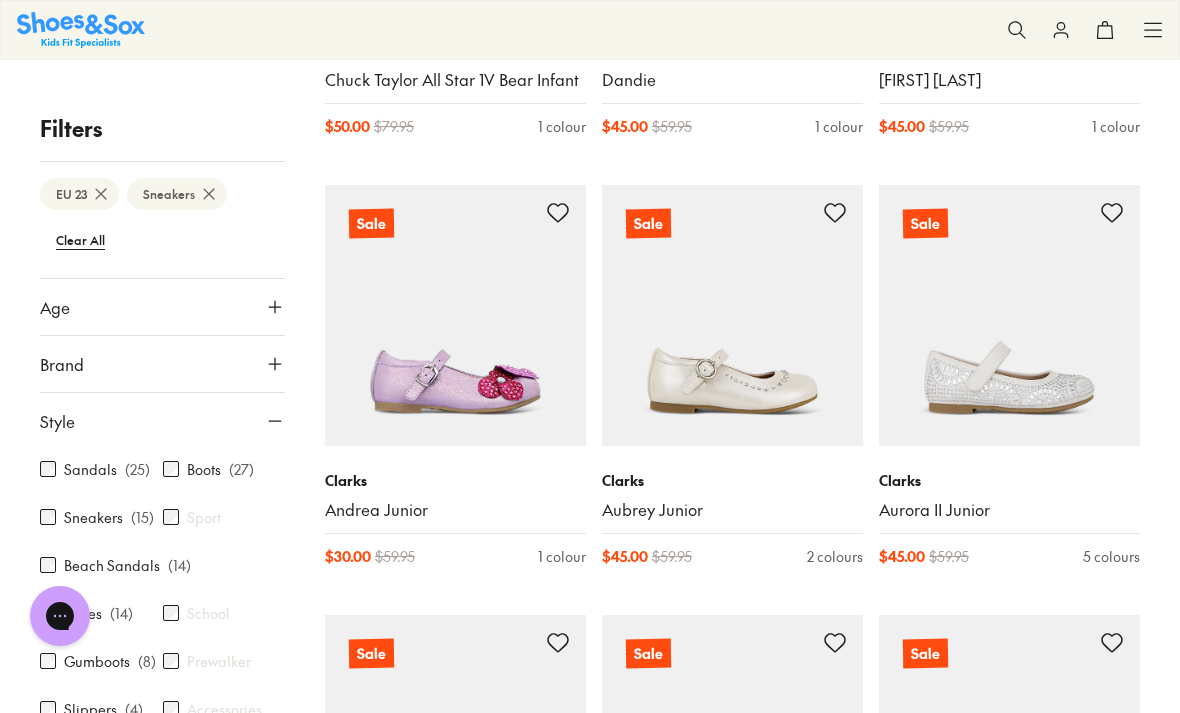 scroll, scrollTop: 184, scrollLeft: 0, axis: vertical 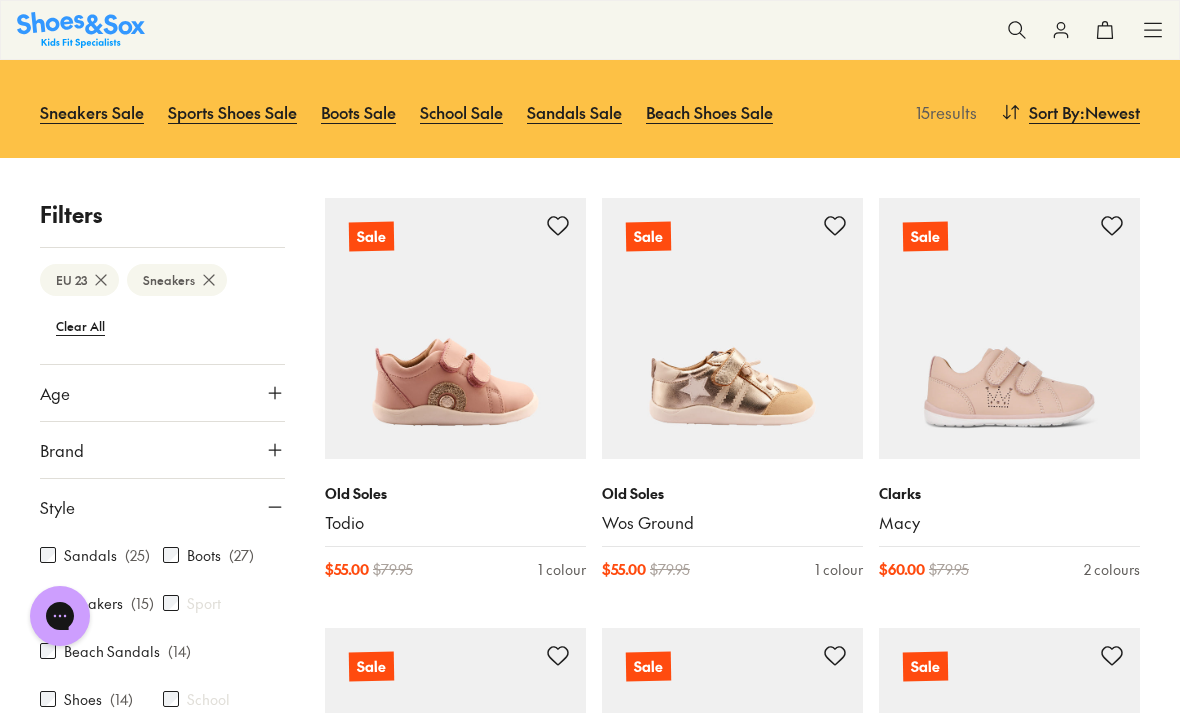 click on "Filters EU 23   Sneakers   Clear All Age Infant/Toddler ( 11 ) Youth Junior ( 4 ) Senior Pre Walker Adult Brand Adidas Originals Adidas Performance Agatha Ruiz De La Prada Asics Birkenstock Bobux Camper Candy Ciao Clarks ( 8 ) Converse ( 1 ) Crocs Garvalin Kicks Miss Candy Native New Balance Nike Old Soles ( 2 ) Pablosky Puma Reebok Roc Skechers Surefit Teva Vans Walnut ( 4 ) Style Sandals ( 25 ) Boots ( 27 ) Sneakers ( 15 ) Sport Beach Sandals ( 14 ) Shoes ( 14 ) School Gumboots ( 8 ) Prewalker Slippers ( 4 ) Accessories Colour Pink ( 6 ) Black White ( 1 ) Purple ( 2 ) Blue ( 1 ) Neutrals Multi Colour ( 2 ) Brown Red Navy ( 1 ) Beige ( 1 ) Silver Gold ( 1 ) Grey Green Orange Light Blue Light Purple Yellow Light Pink Tan Price Min $ 15 Max $ 130 Size EU UK US 0-12 Months 17 18 19 20 1-3 Years 21 22 23 24 25 26 27 3-8 Years 28 29 30 31 32 33 34 8+ Years 35 36 37 38 39 40 Adult 39.5 40.5 42" at bounding box center (162, 498) 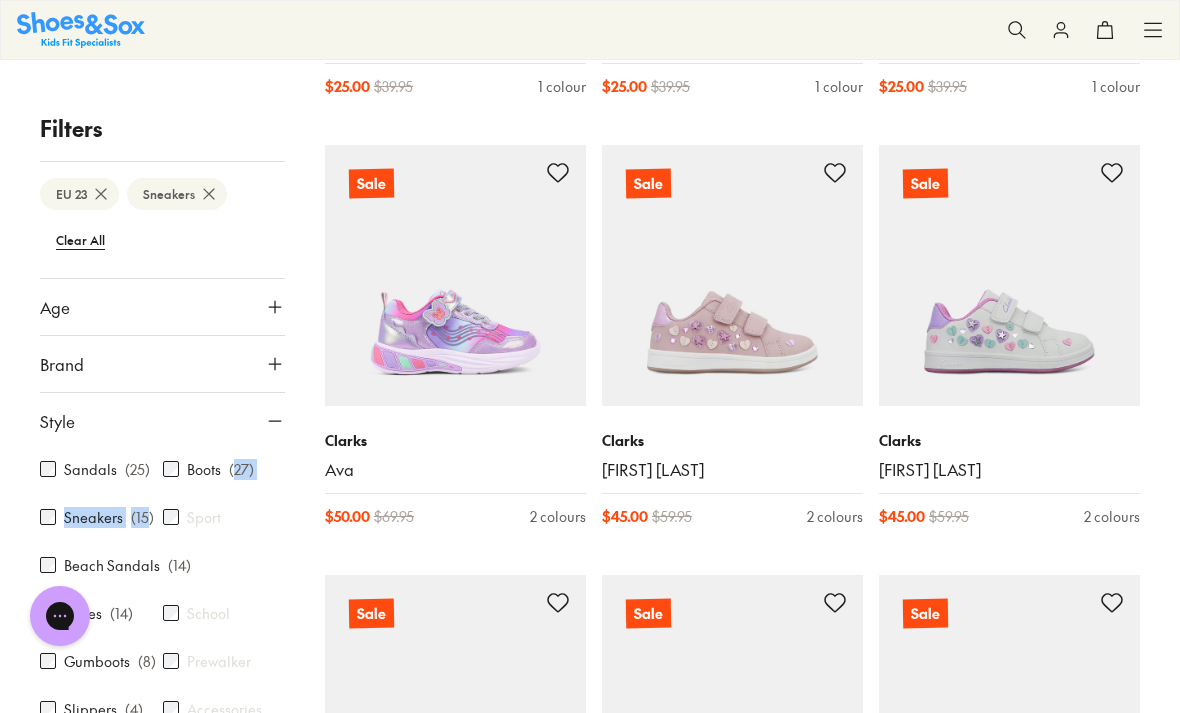 scroll, scrollTop: 1503, scrollLeft: 0, axis: vertical 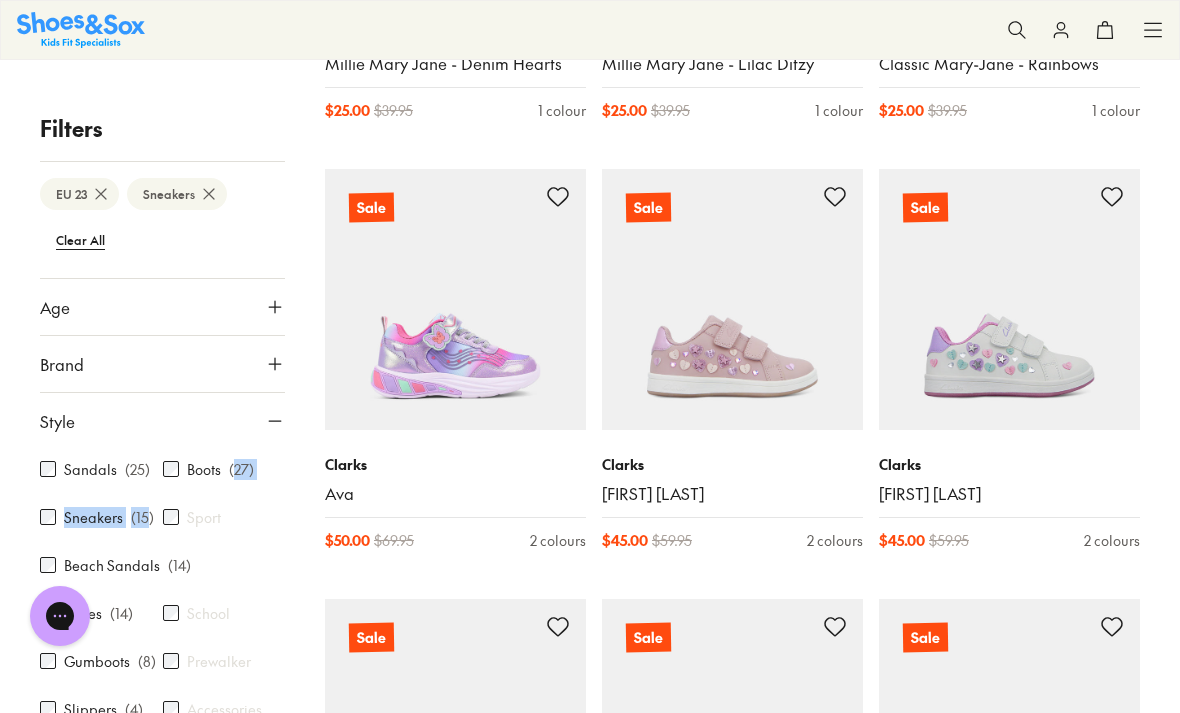 click at bounding box center (1009, 729) 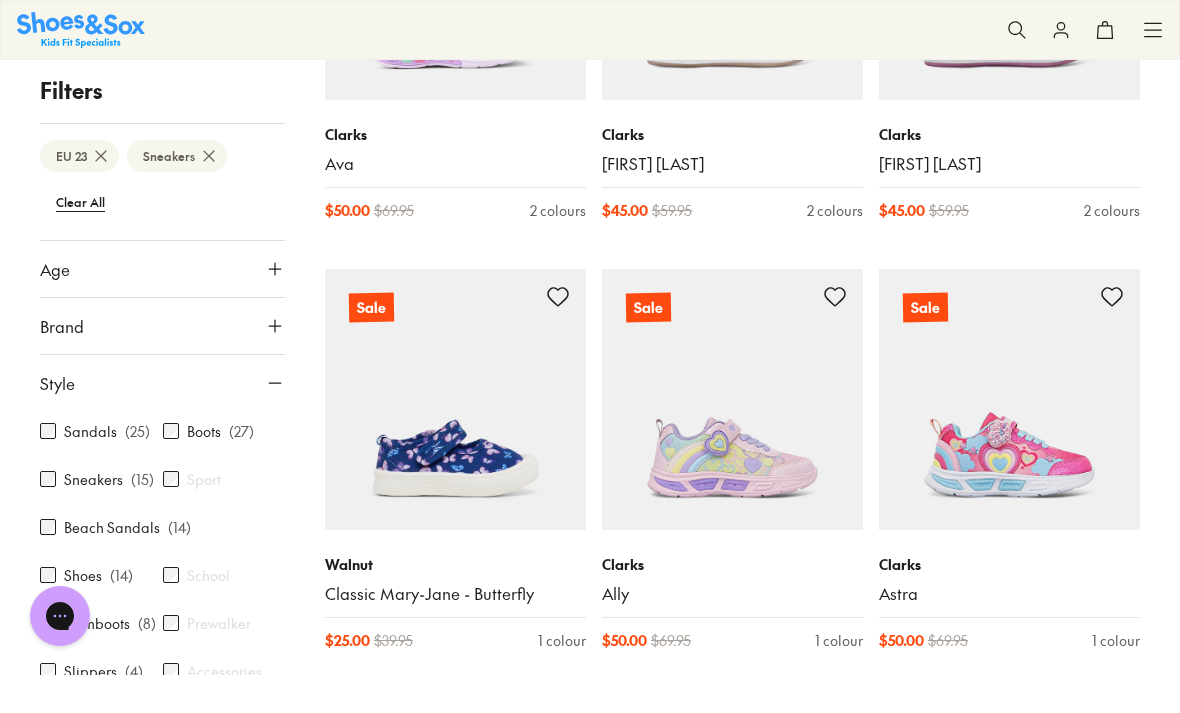 scroll, scrollTop: 1738, scrollLeft: 0, axis: vertical 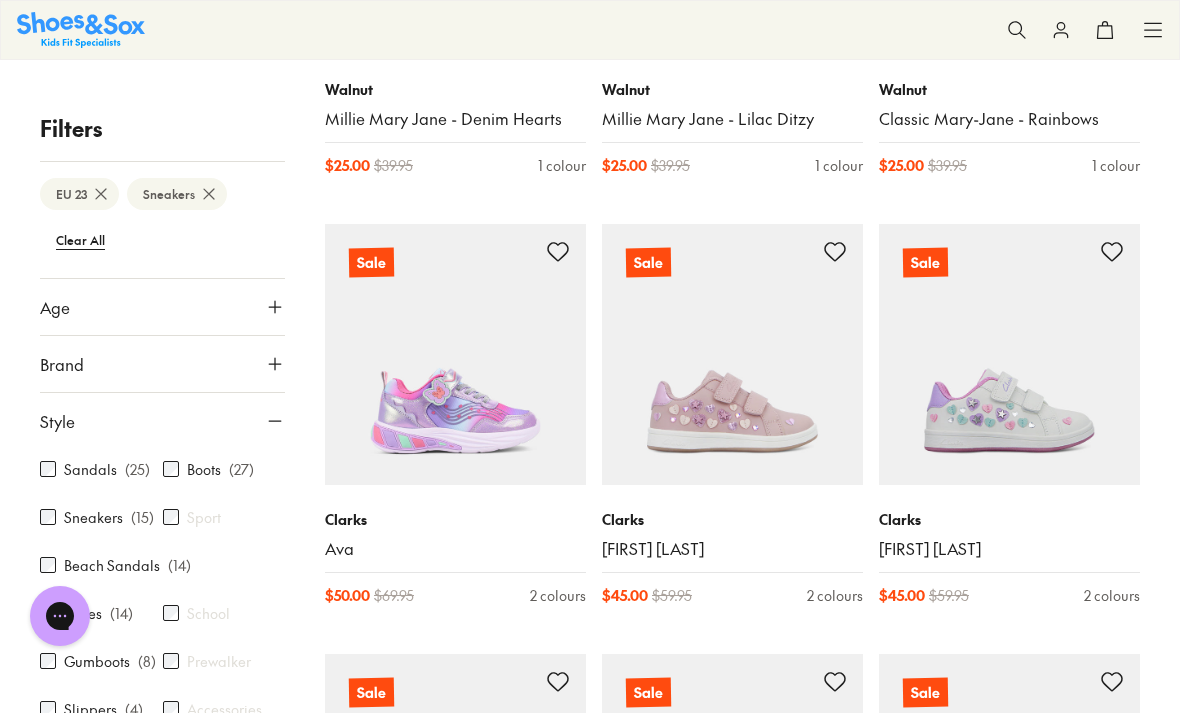 click on "Dulcie Junior" at bounding box center [732, 549] 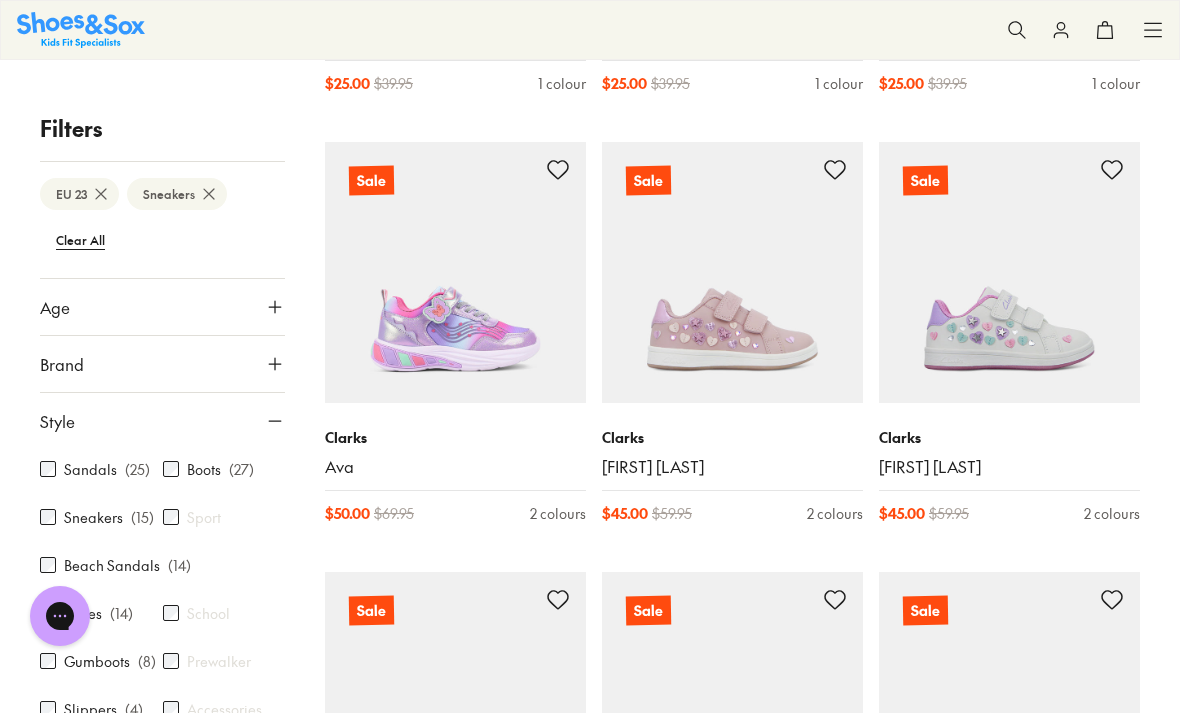 scroll, scrollTop: 1529, scrollLeft: 0, axis: vertical 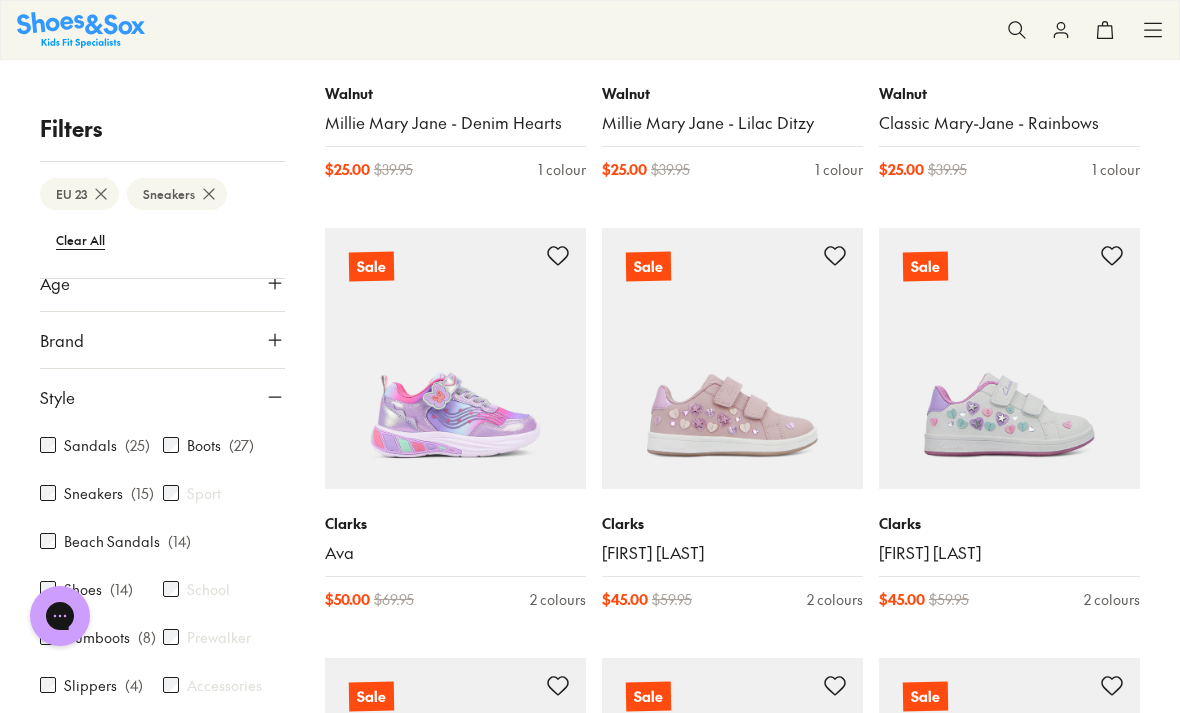 click at bounding box center (455, 358) 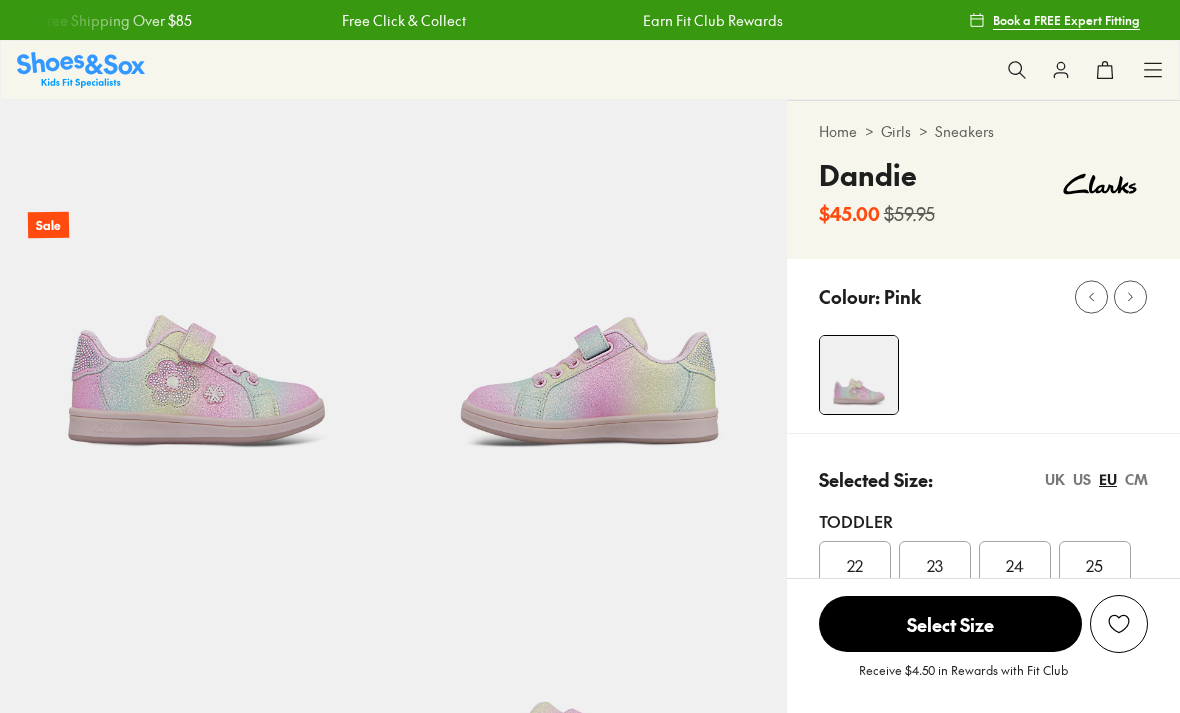 scroll, scrollTop: 0, scrollLeft: 0, axis: both 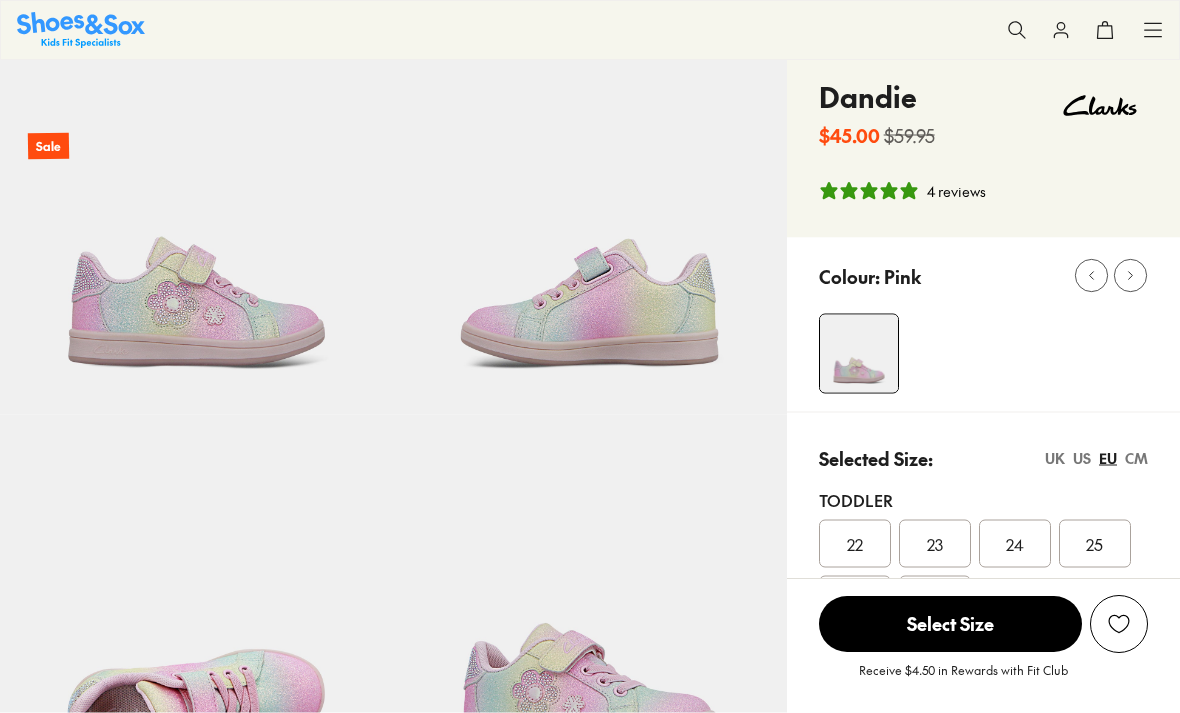 select on "*" 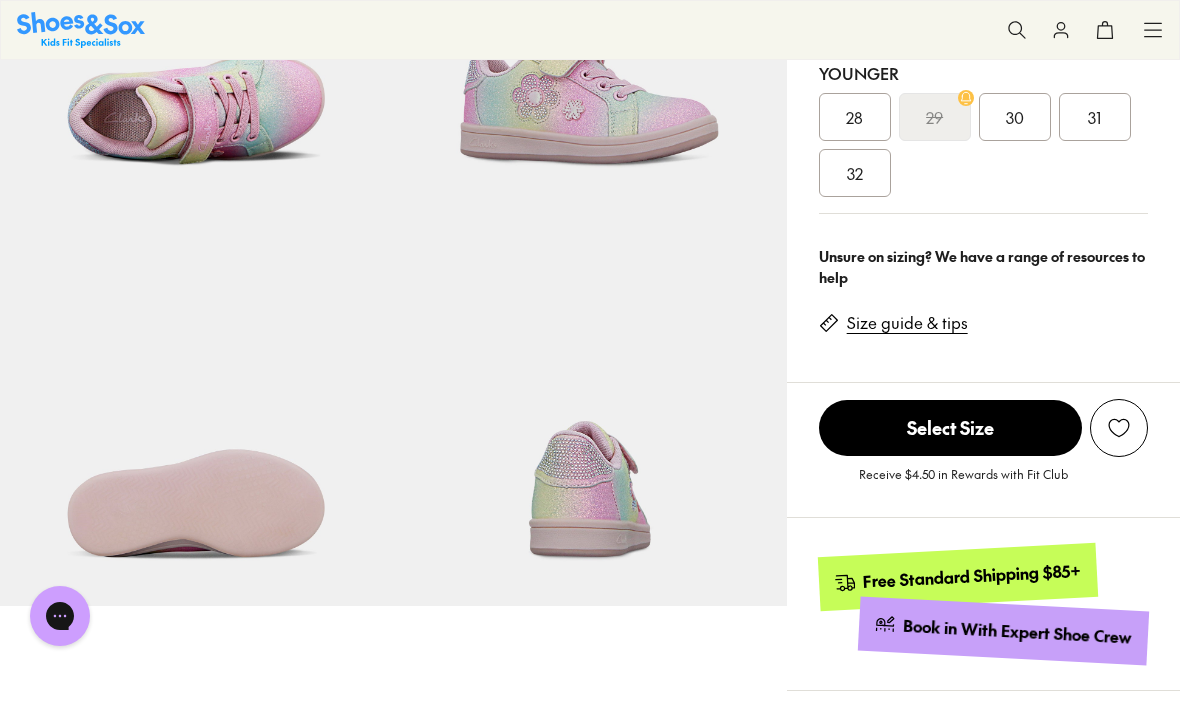 scroll, scrollTop: 630, scrollLeft: 0, axis: vertical 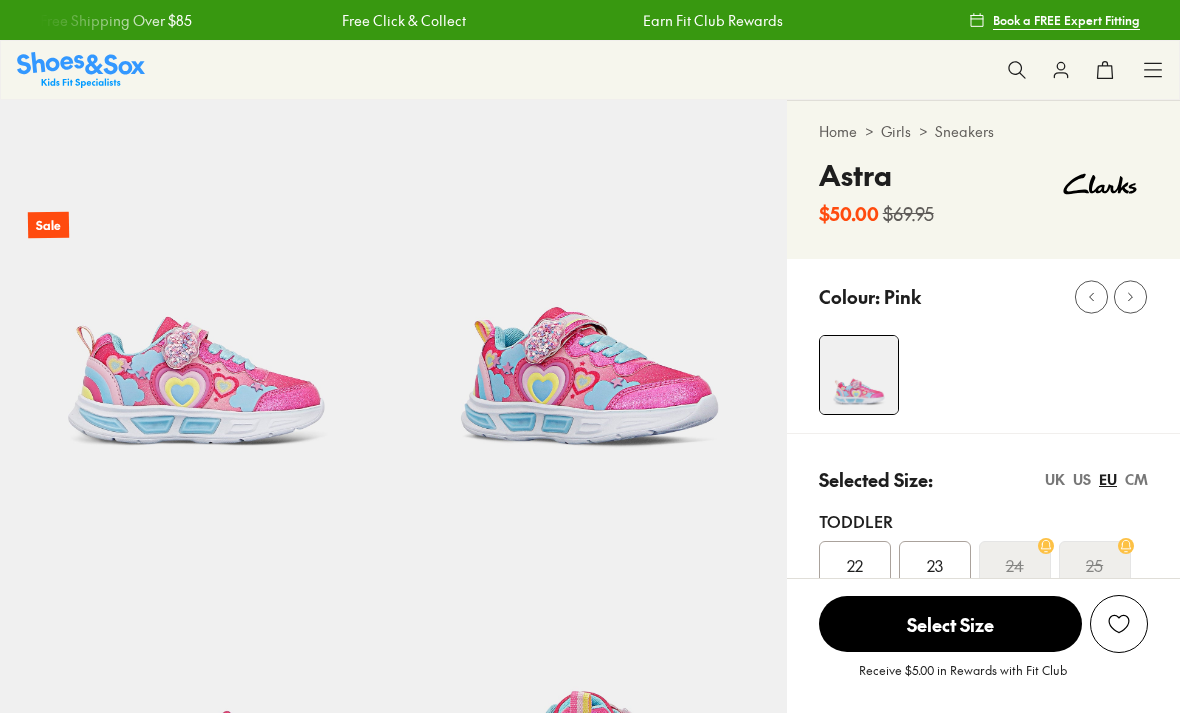 select on "*" 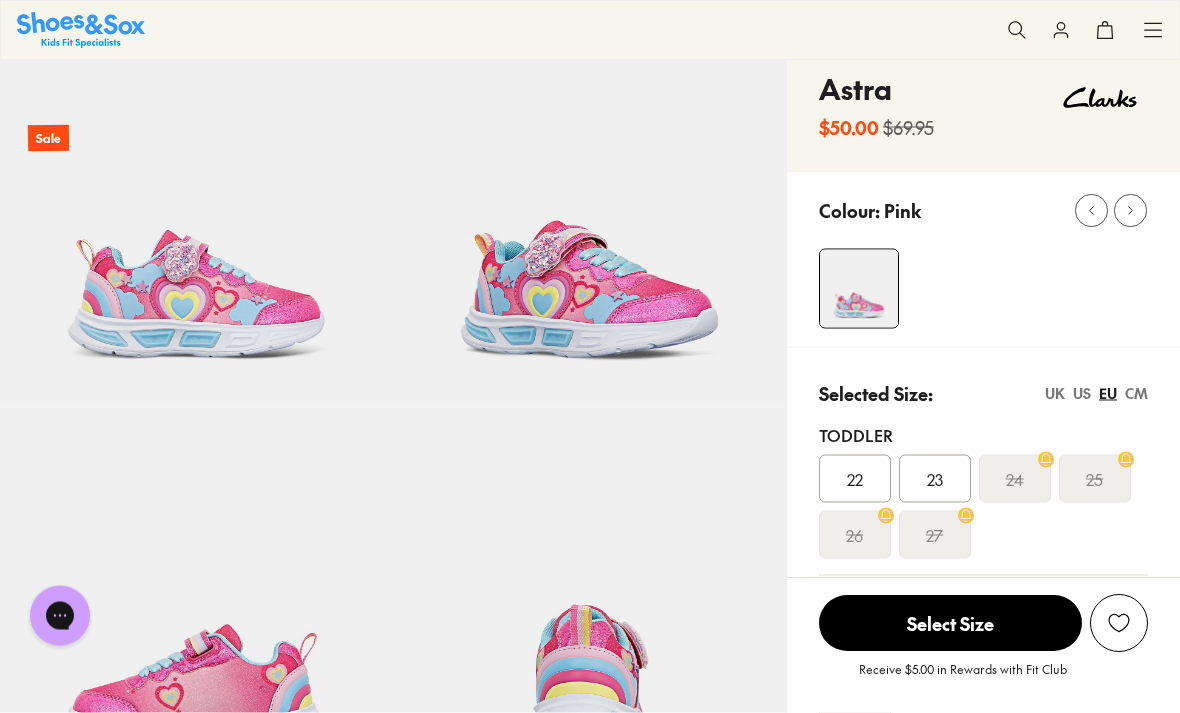 scroll, scrollTop: 0, scrollLeft: 0, axis: both 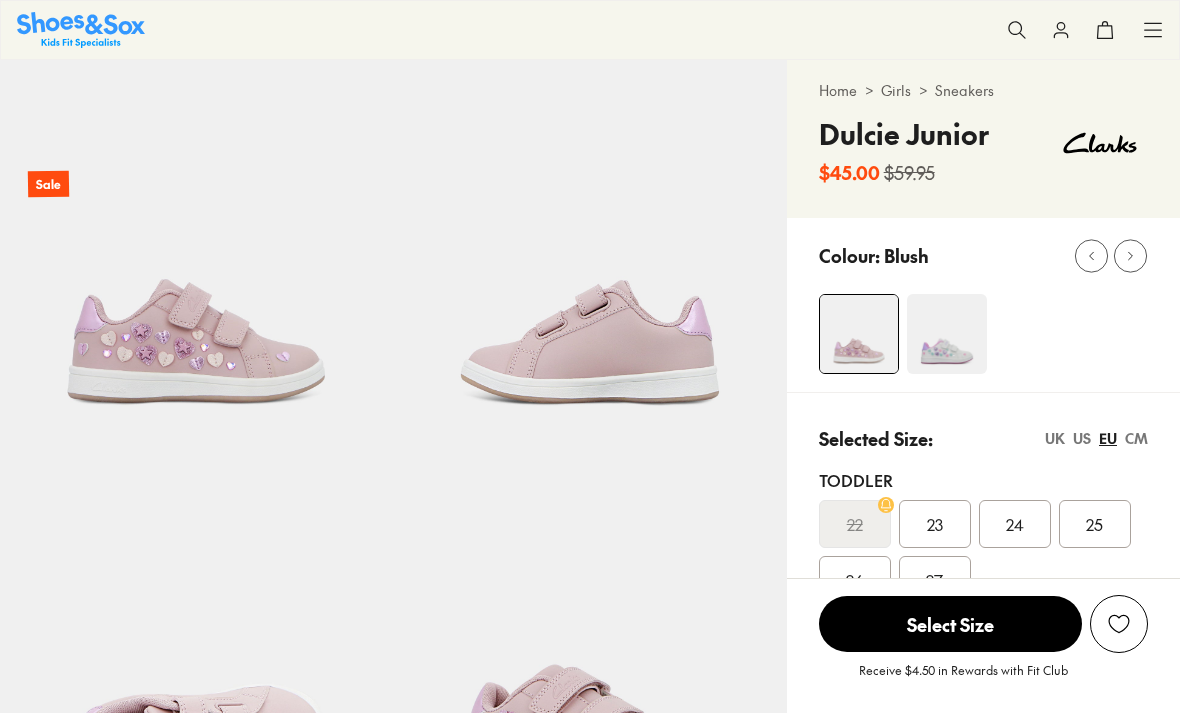 select on "*" 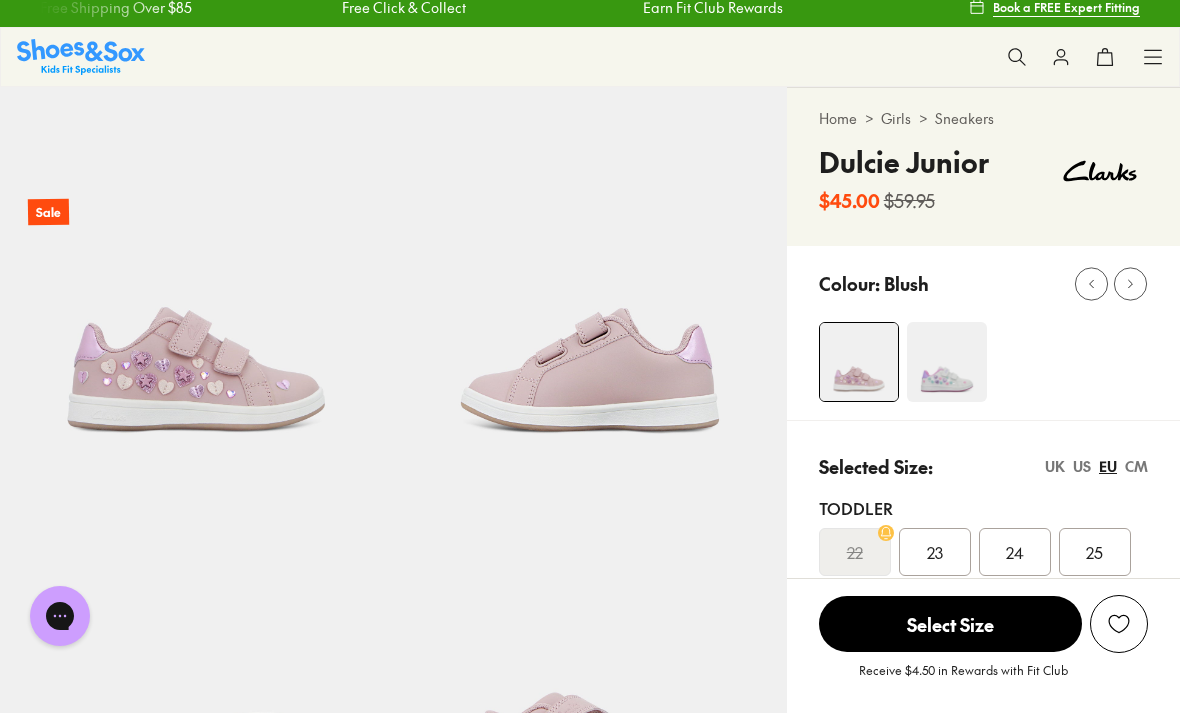 scroll, scrollTop: 9, scrollLeft: 0, axis: vertical 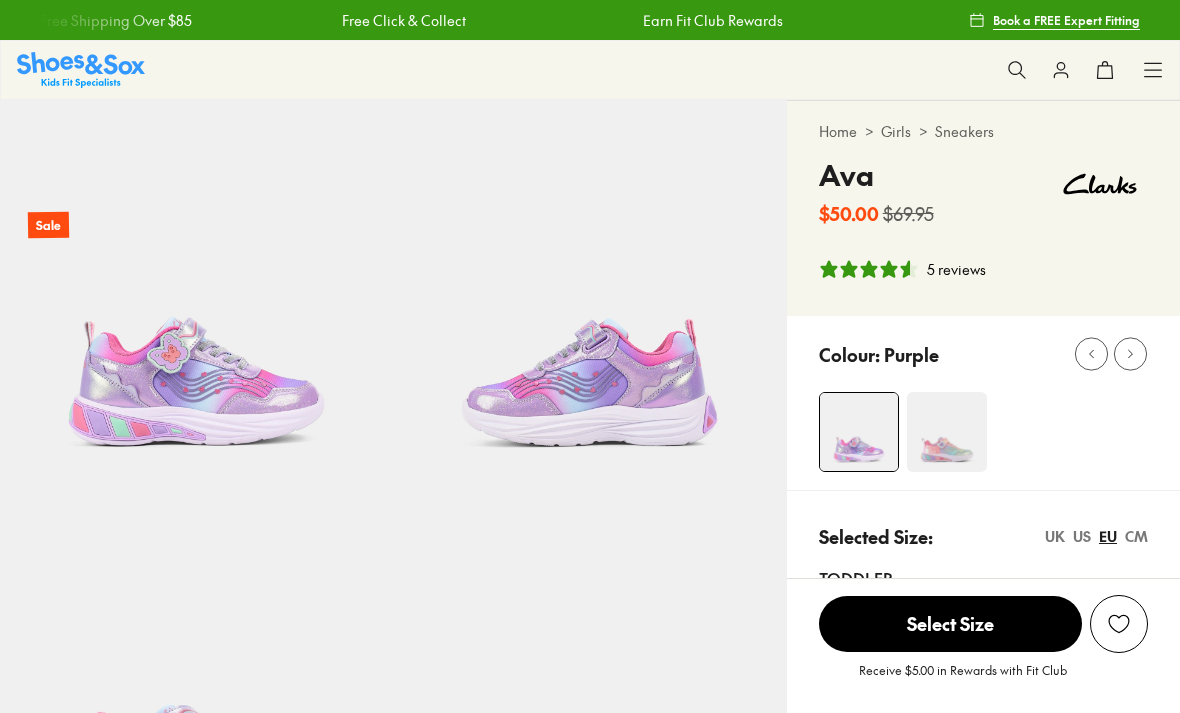 select on "*" 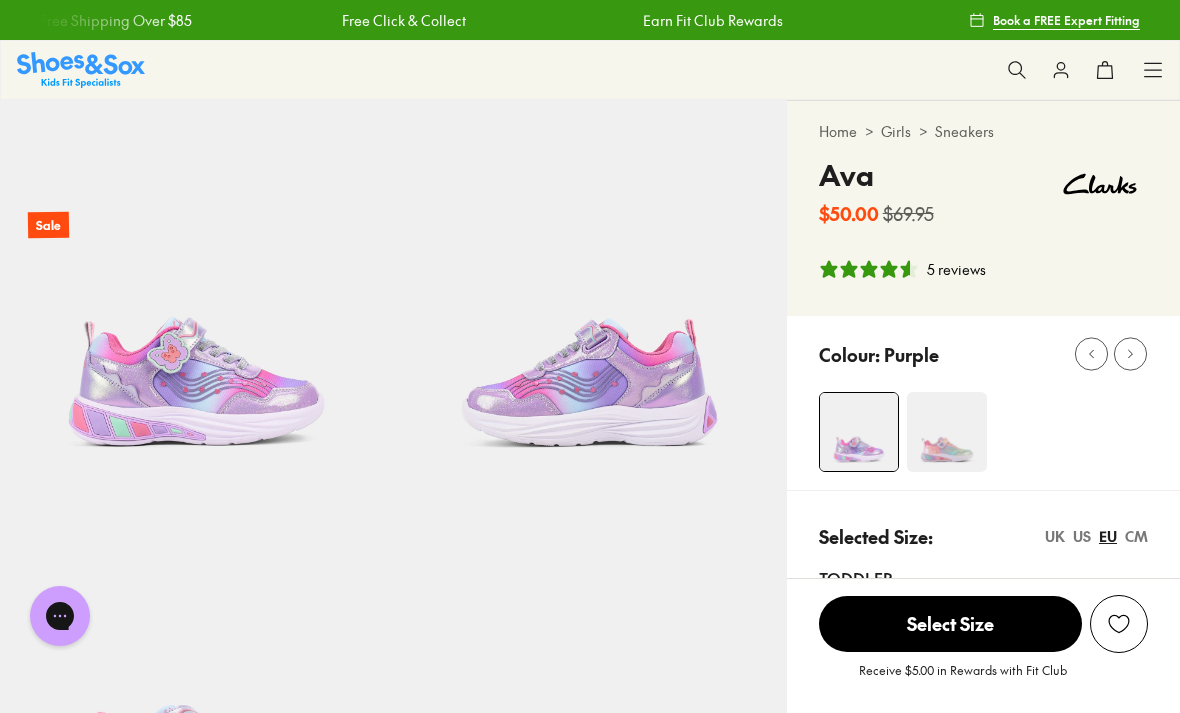 scroll, scrollTop: 0, scrollLeft: 0, axis: both 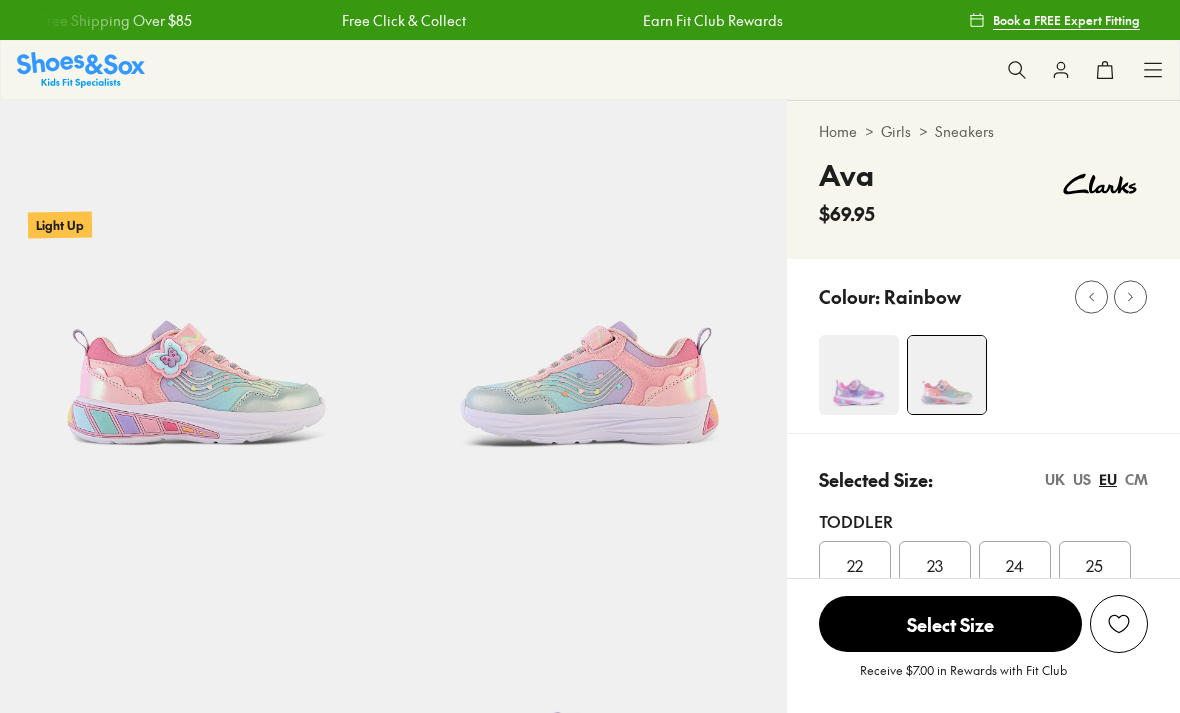 select on "*" 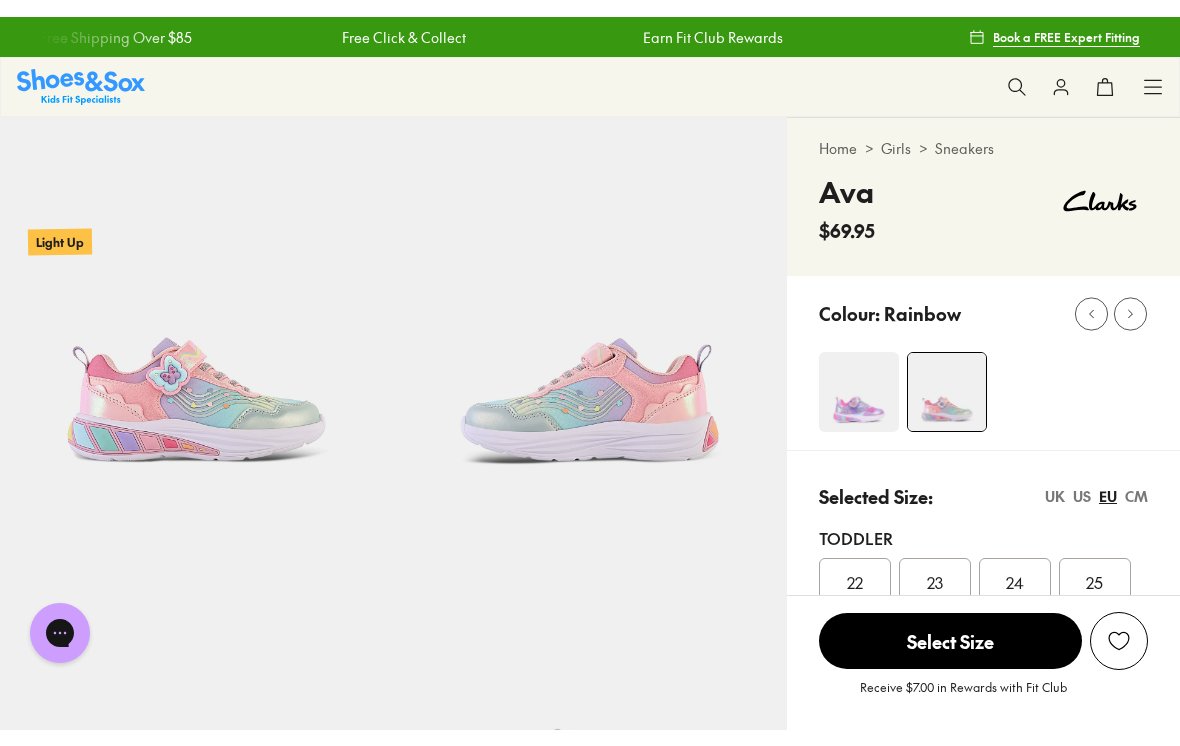scroll, scrollTop: 0, scrollLeft: 0, axis: both 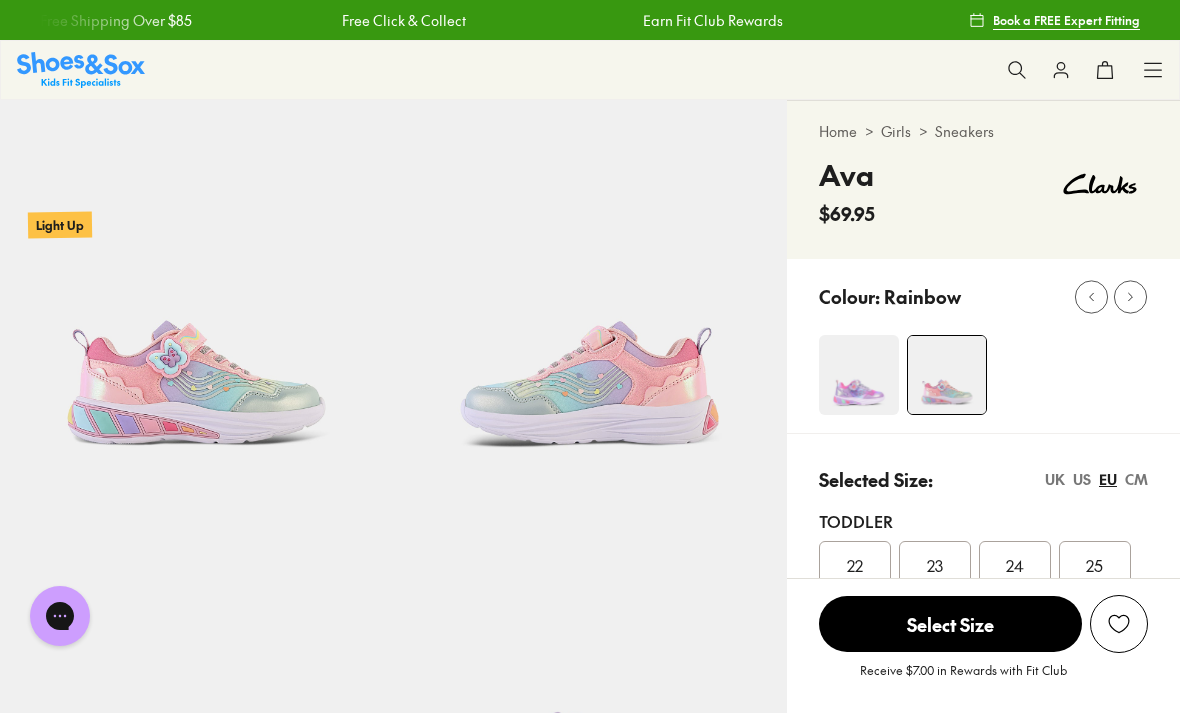 click at bounding box center [859, 375] 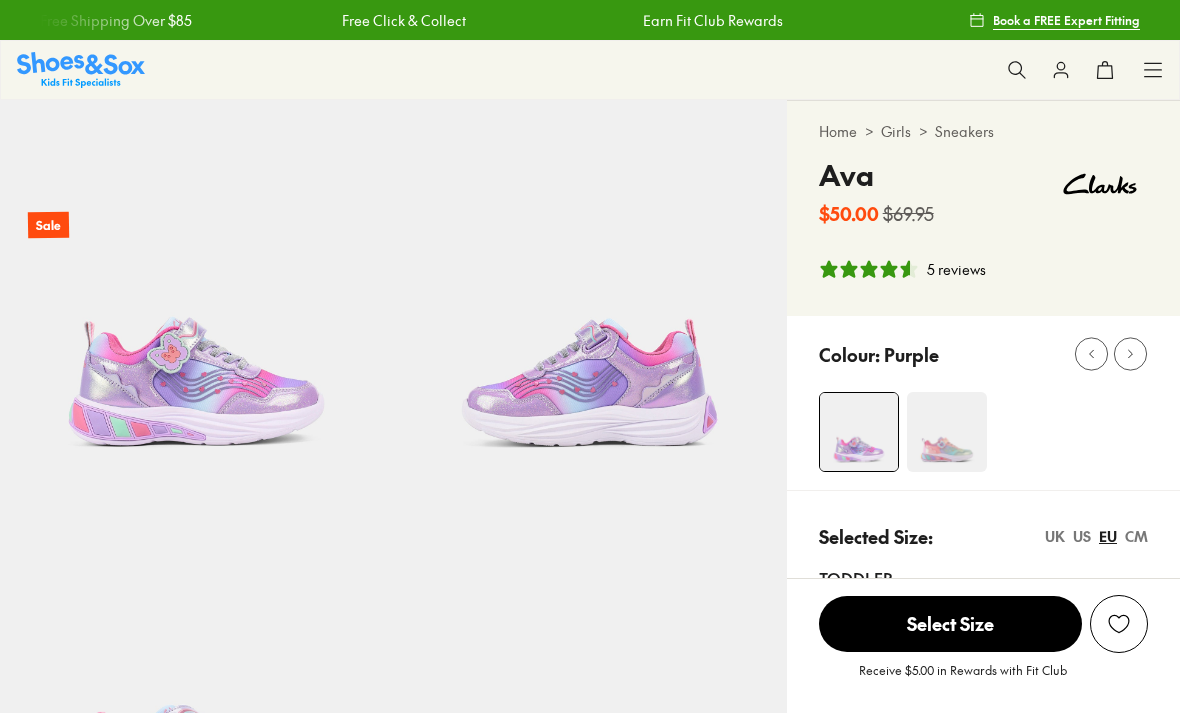 select on "*" 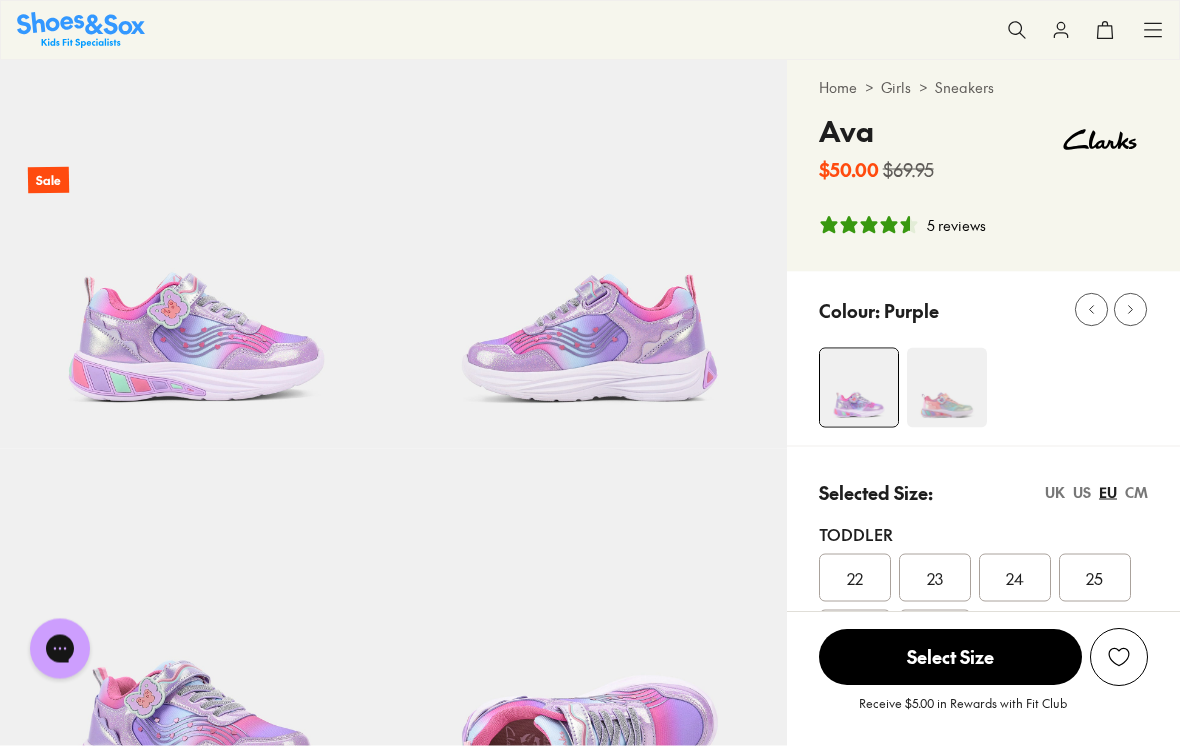 scroll, scrollTop: 0, scrollLeft: 0, axis: both 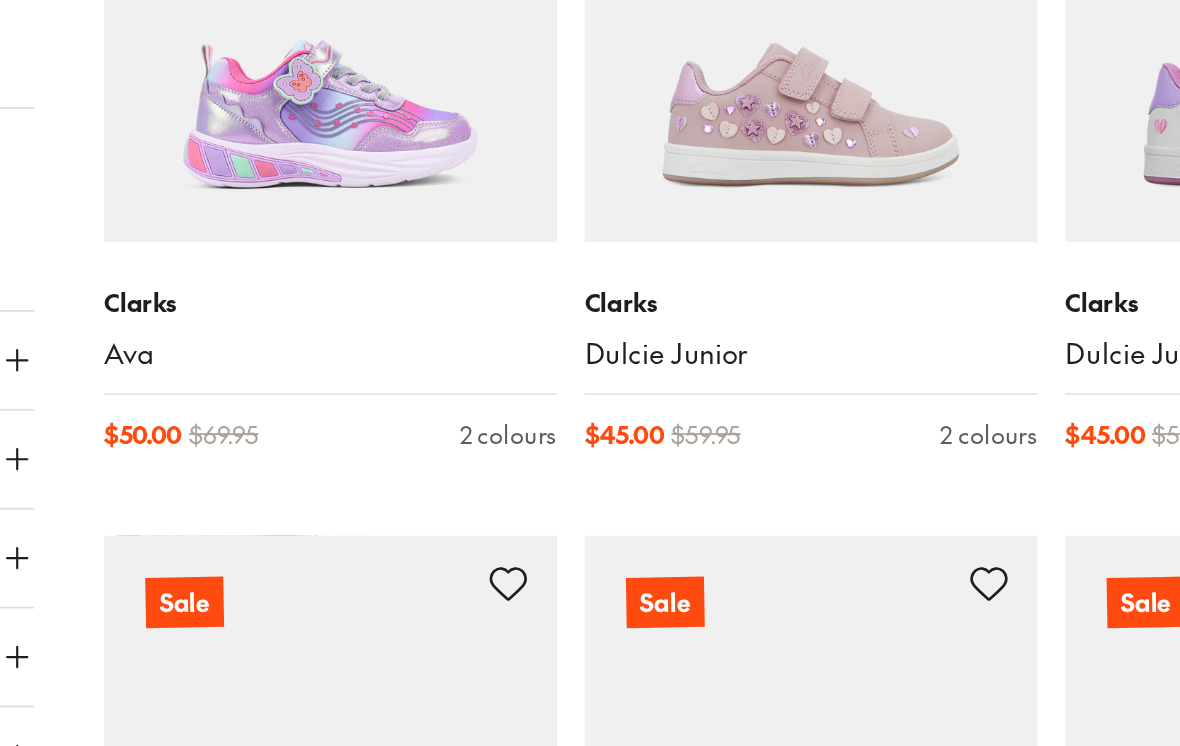 click at bounding box center [732, 108] 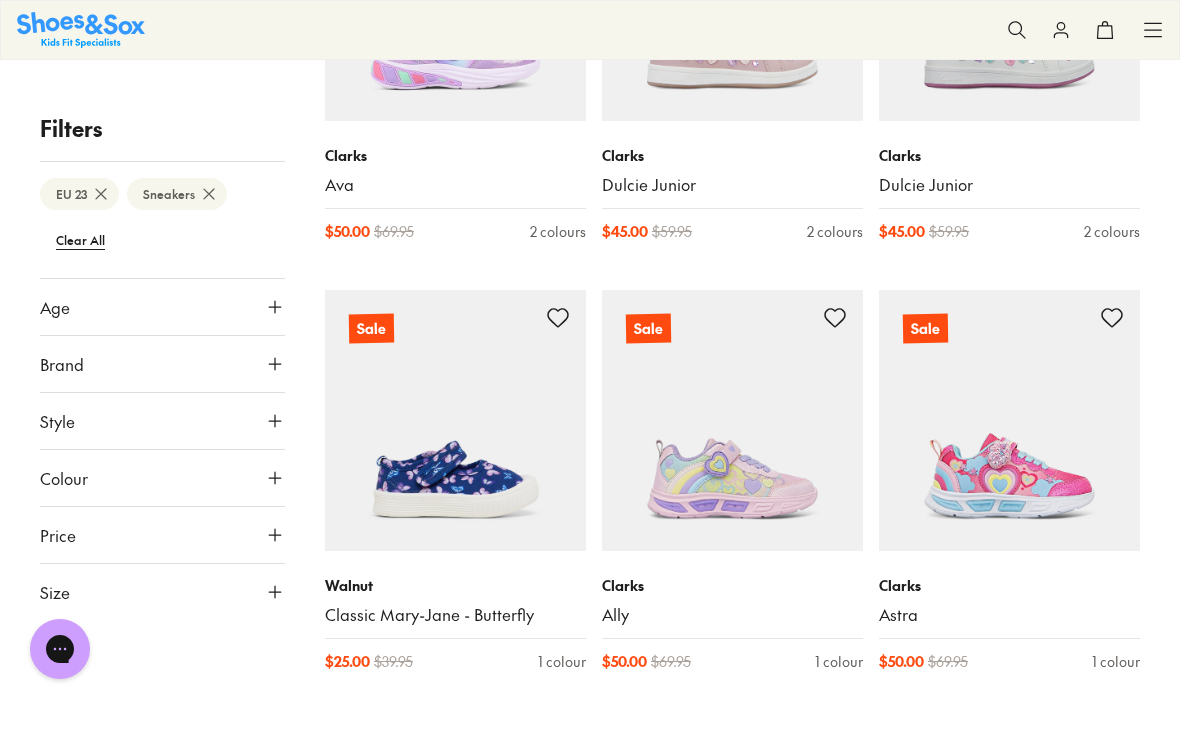 scroll, scrollTop: 1496, scrollLeft: 0, axis: vertical 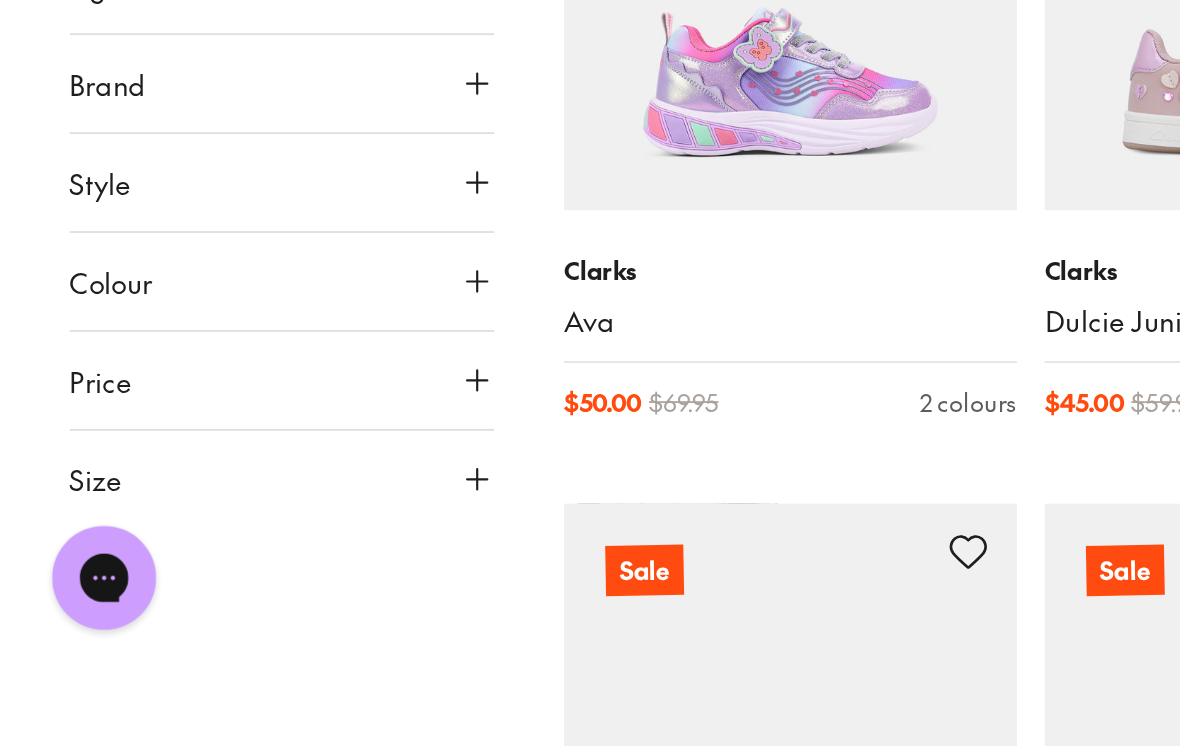 click at bounding box center (455, 306) 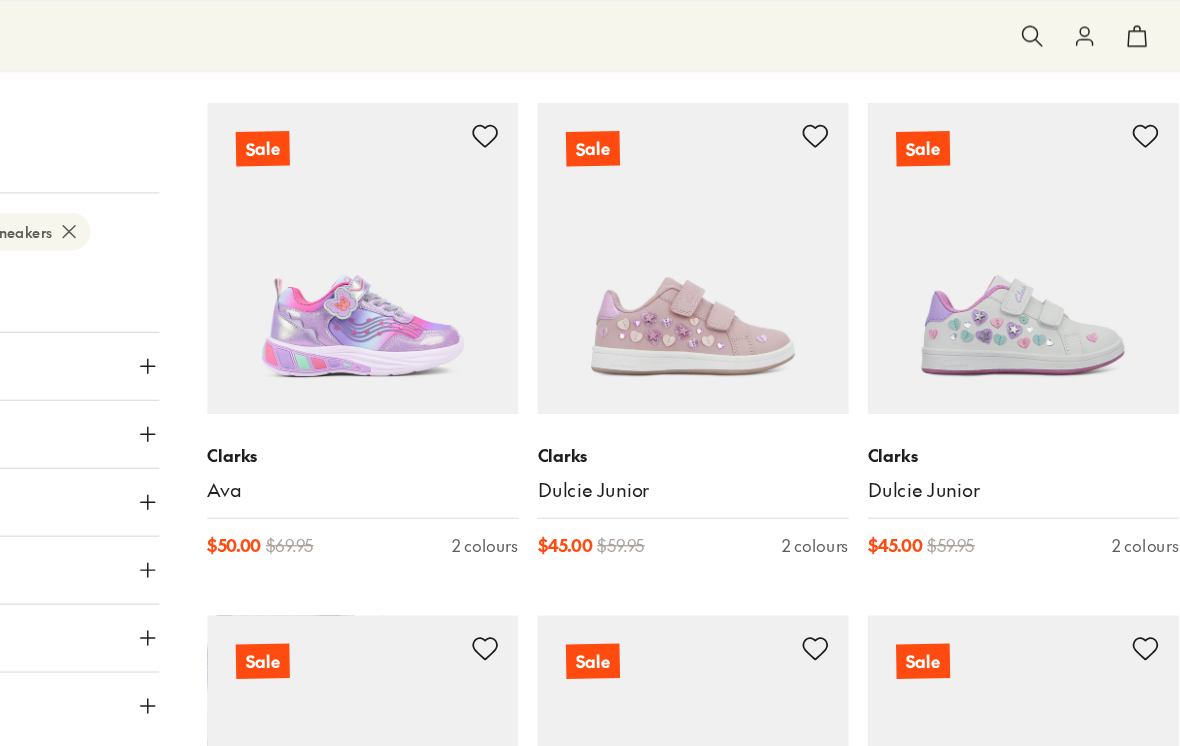 scroll, scrollTop: 1557, scrollLeft: 0, axis: vertical 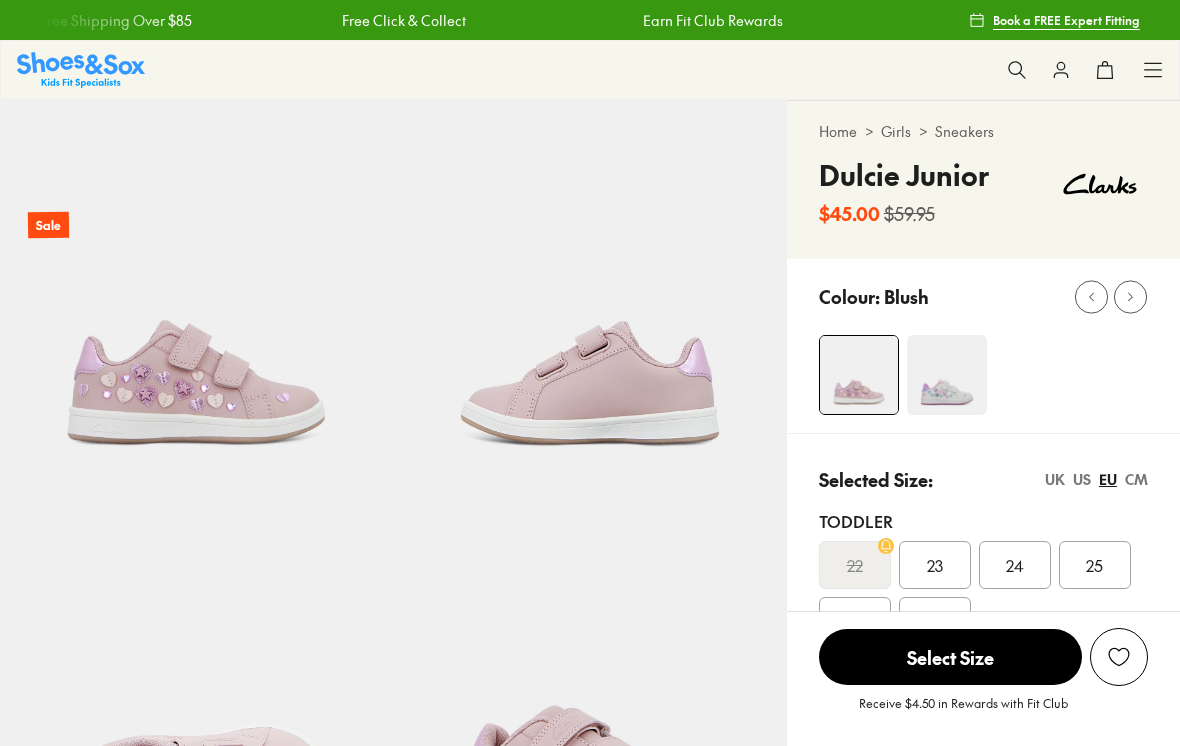 select on "*" 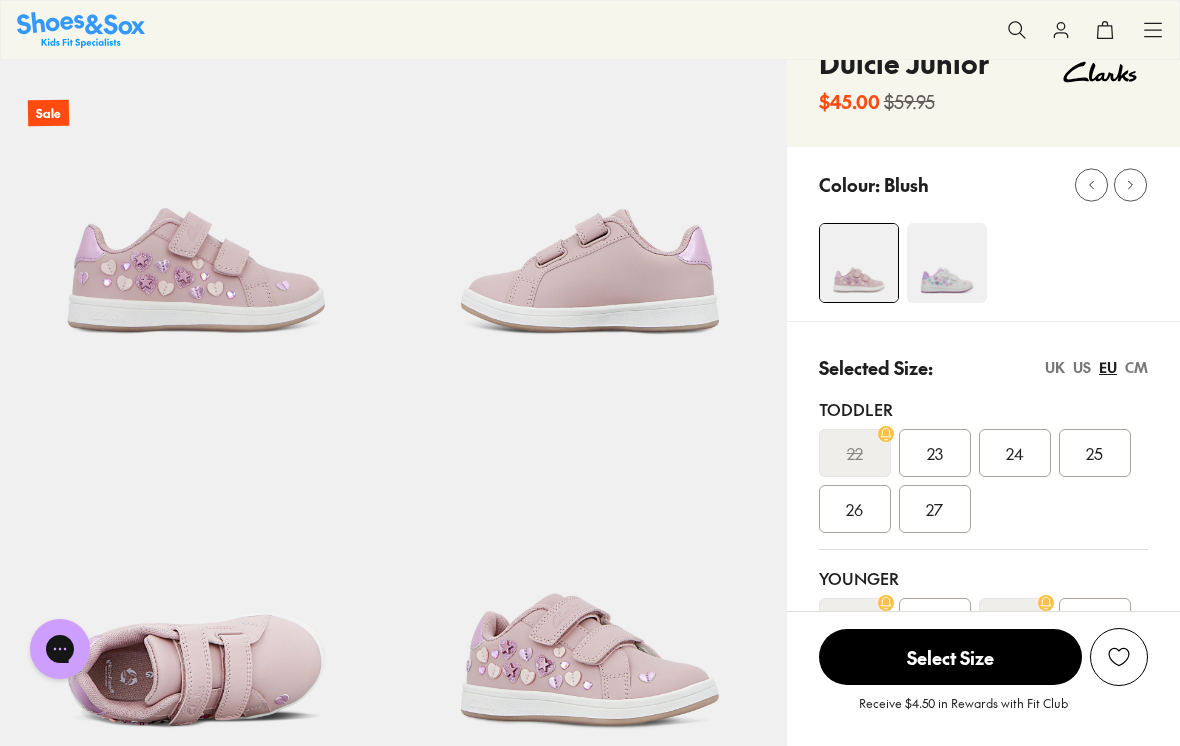 scroll, scrollTop: 111, scrollLeft: 0, axis: vertical 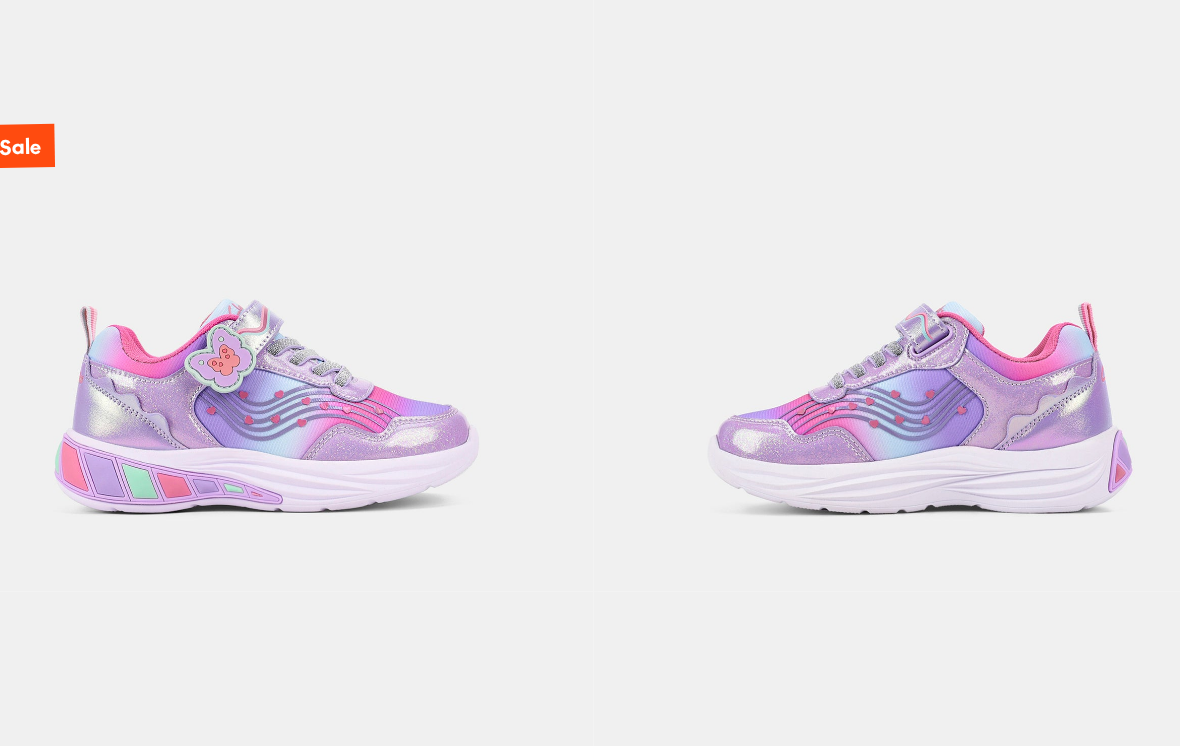 select on "*" 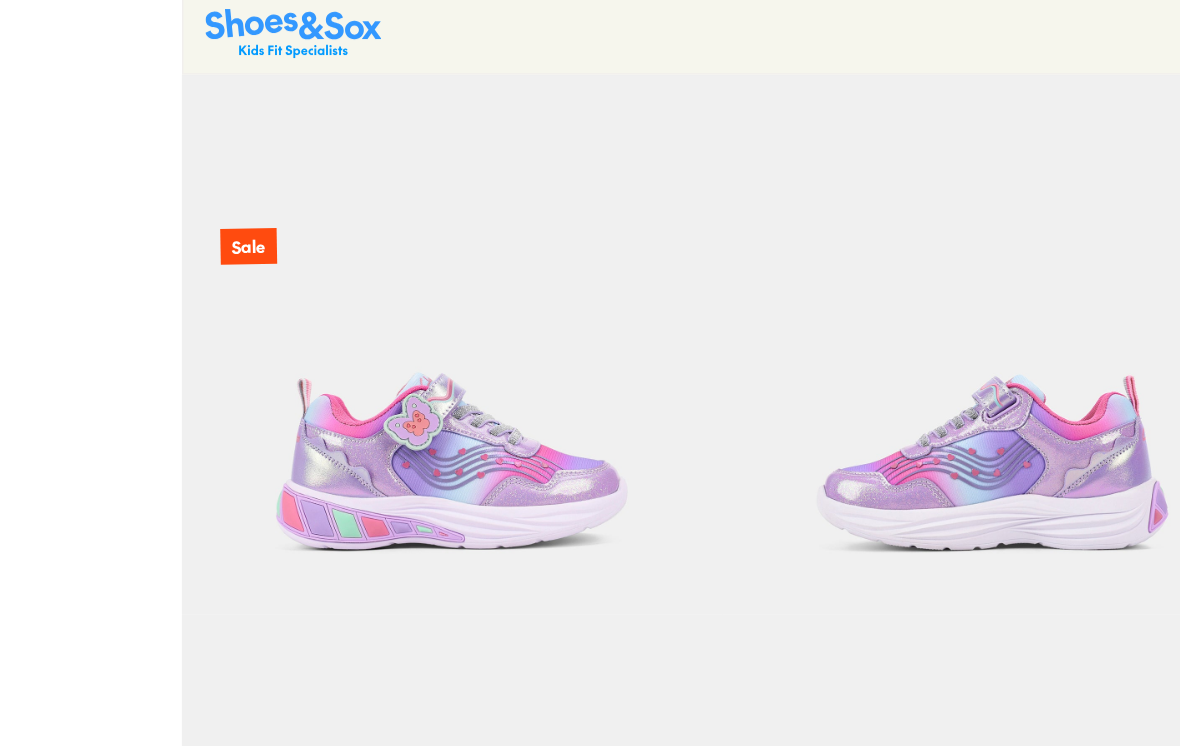 scroll, scrollTop: 0, scrollLeft: 0, axis: both 